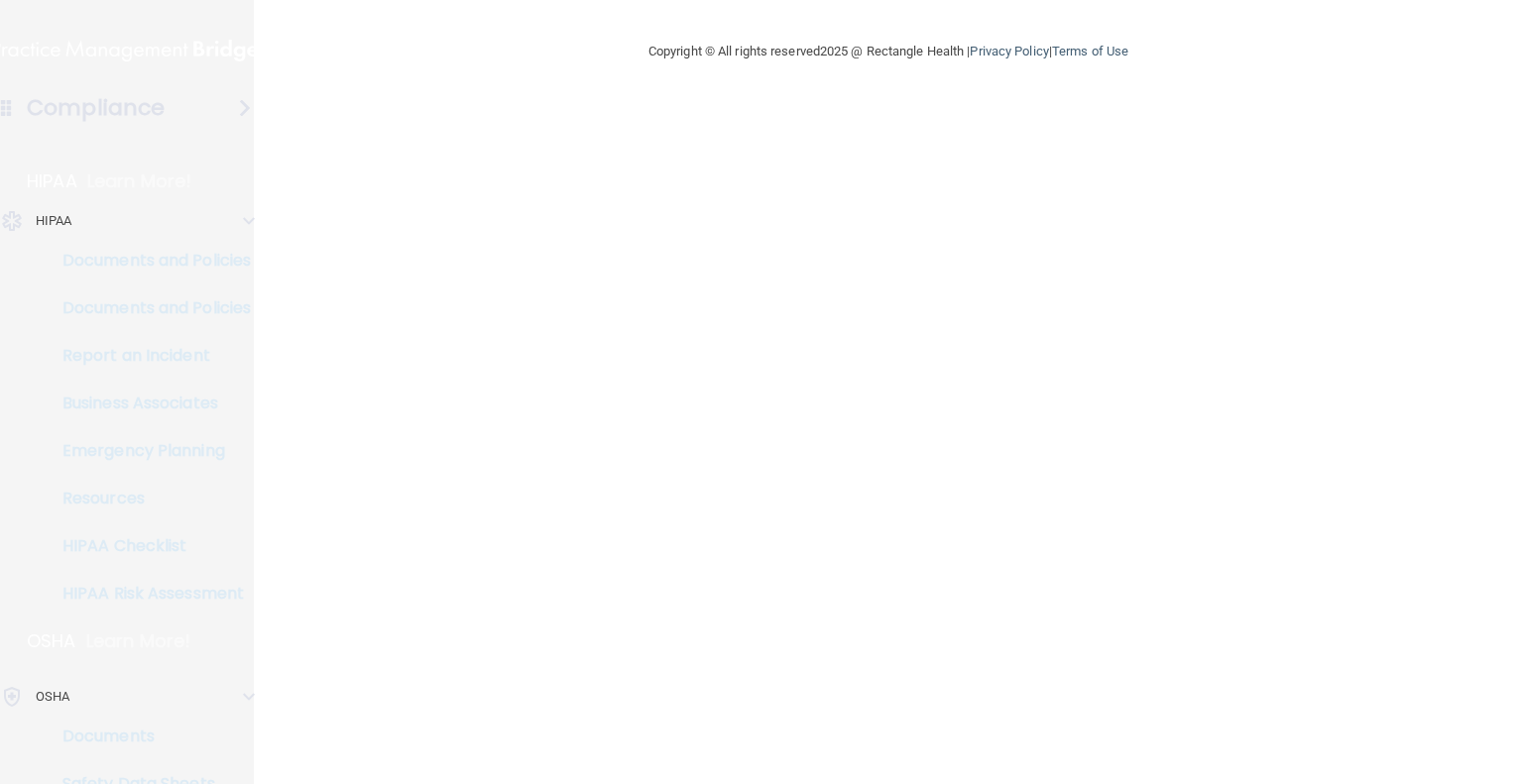 scroll, scrollTop: 0, scrollLeft: 0, axis: both 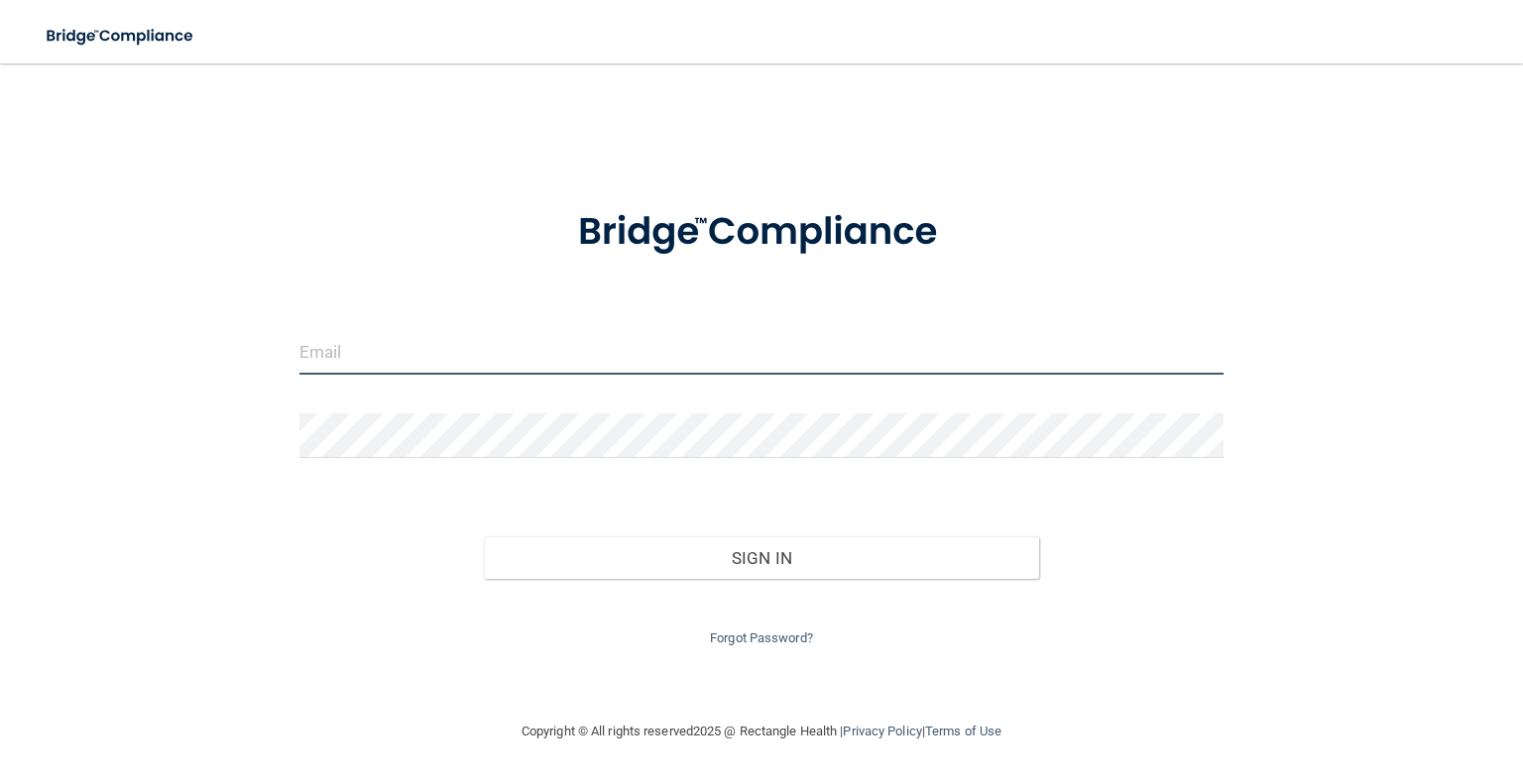 click at bounding box center [762, 352] 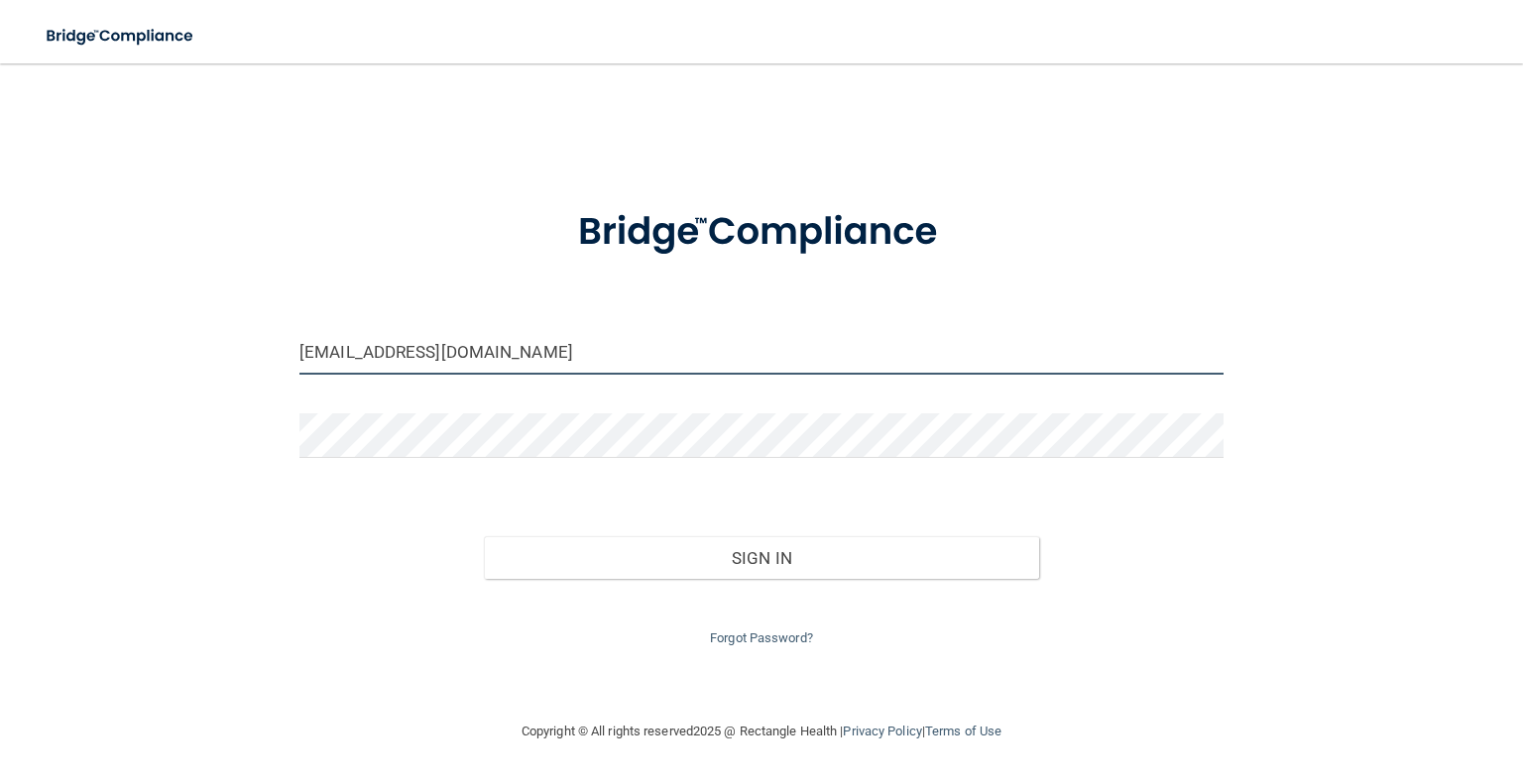type on "[EMAIL_ADDRESS][DOMAIN_NAME]" 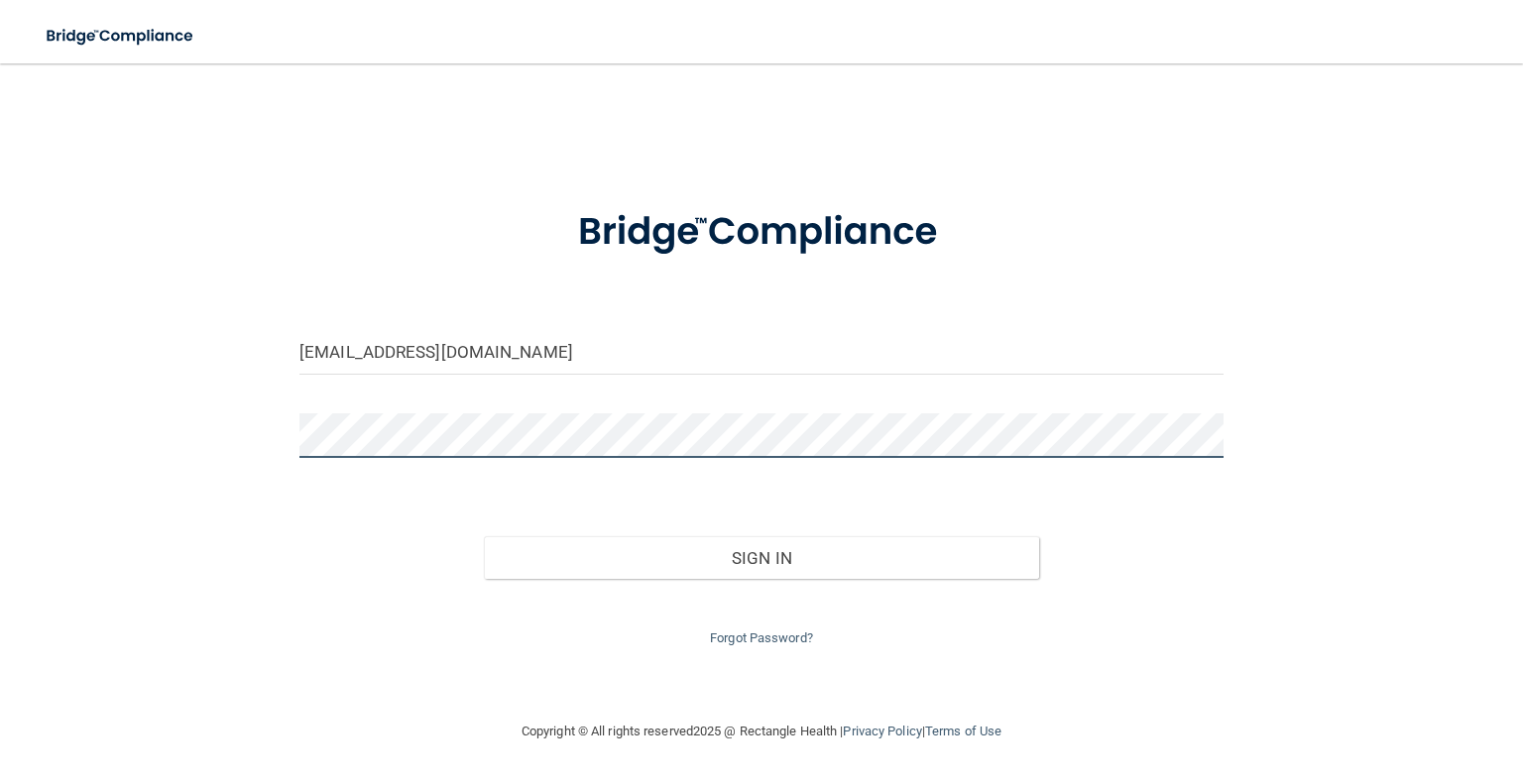 click on "Sign In" at bounding box center [761, 558] 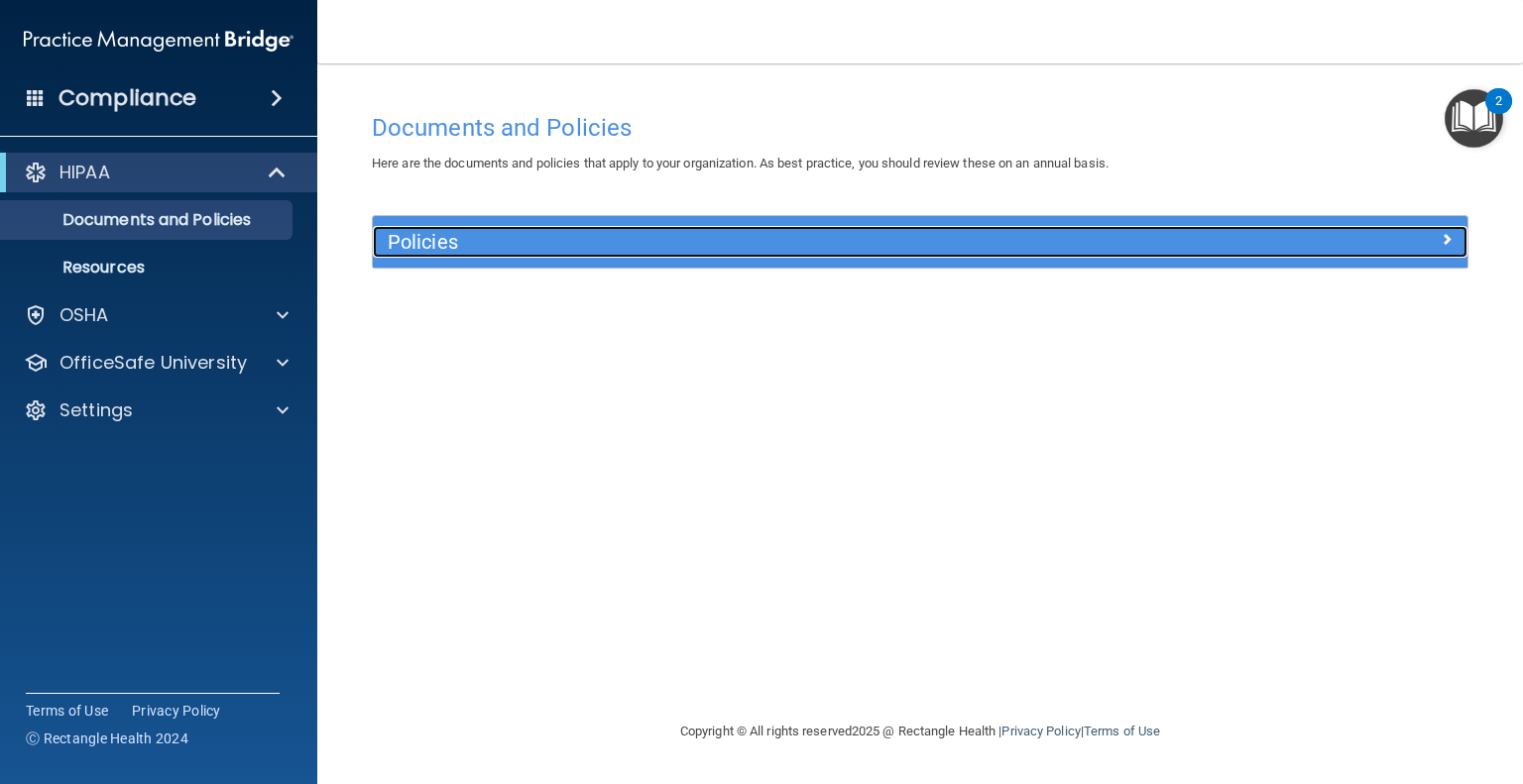 click on "Policies" at bounding box center [783, 242] 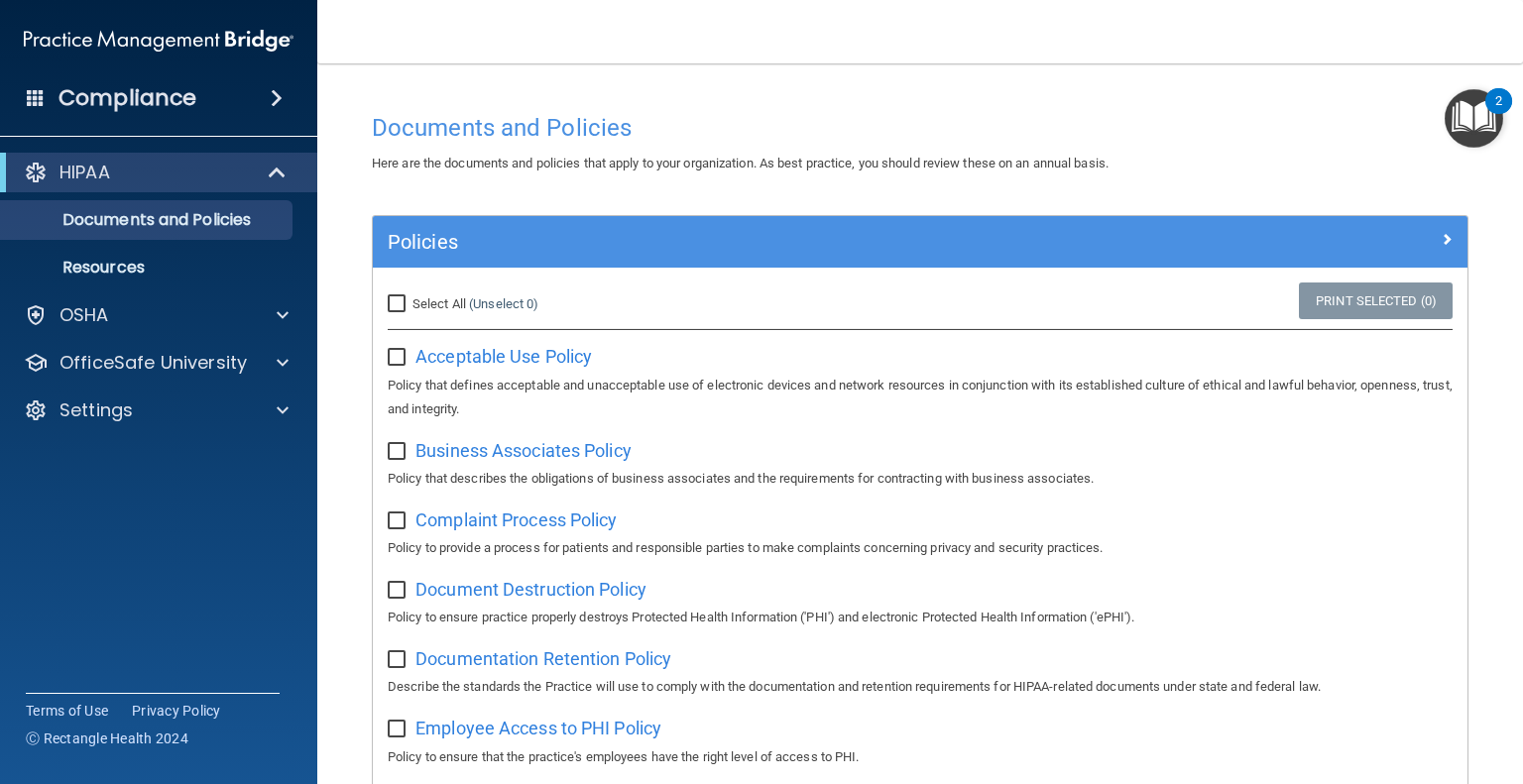 click on "Select All   (Unselect 0)    Unselect All" at bounding box center (399, 304) 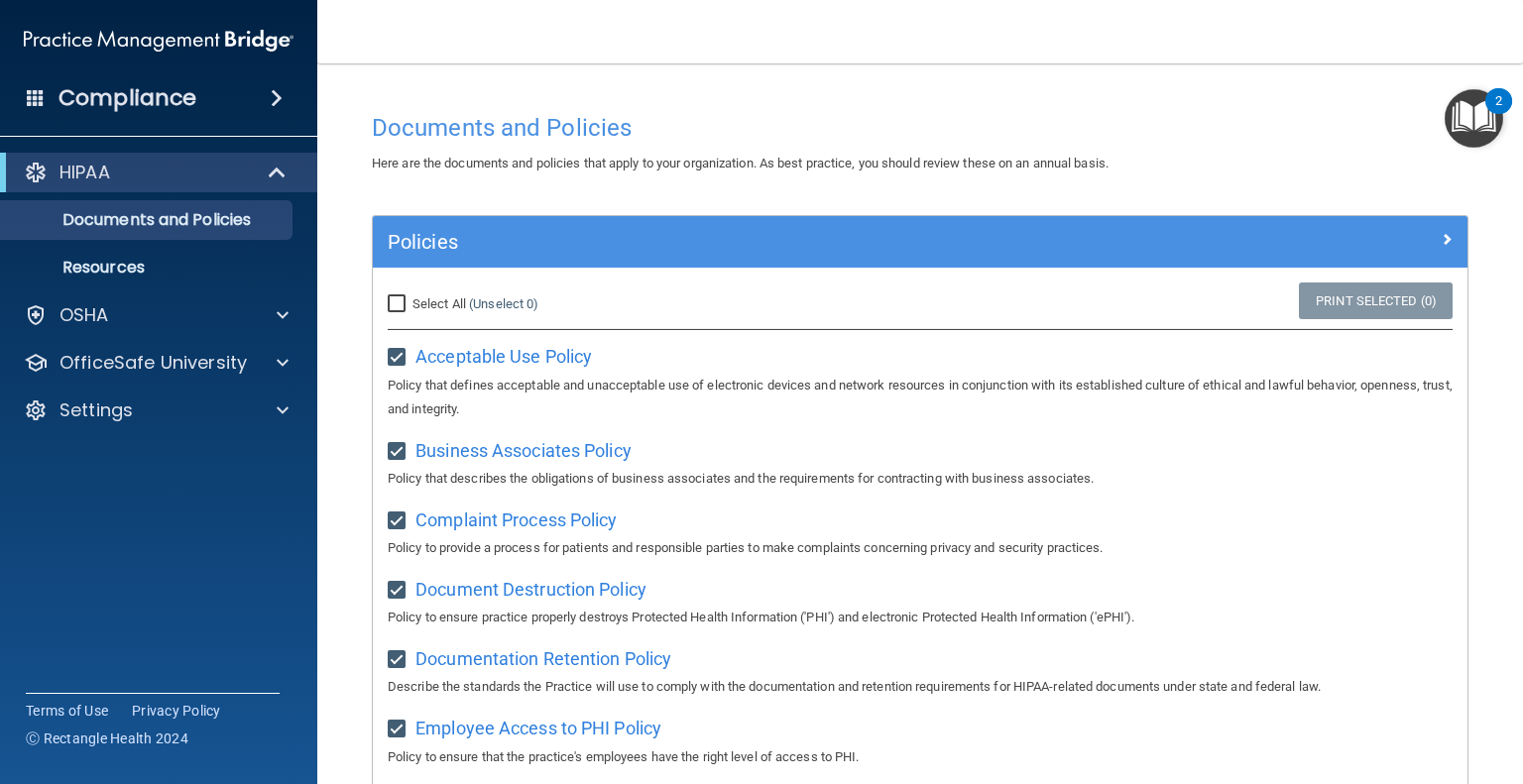 checkbox on "true" 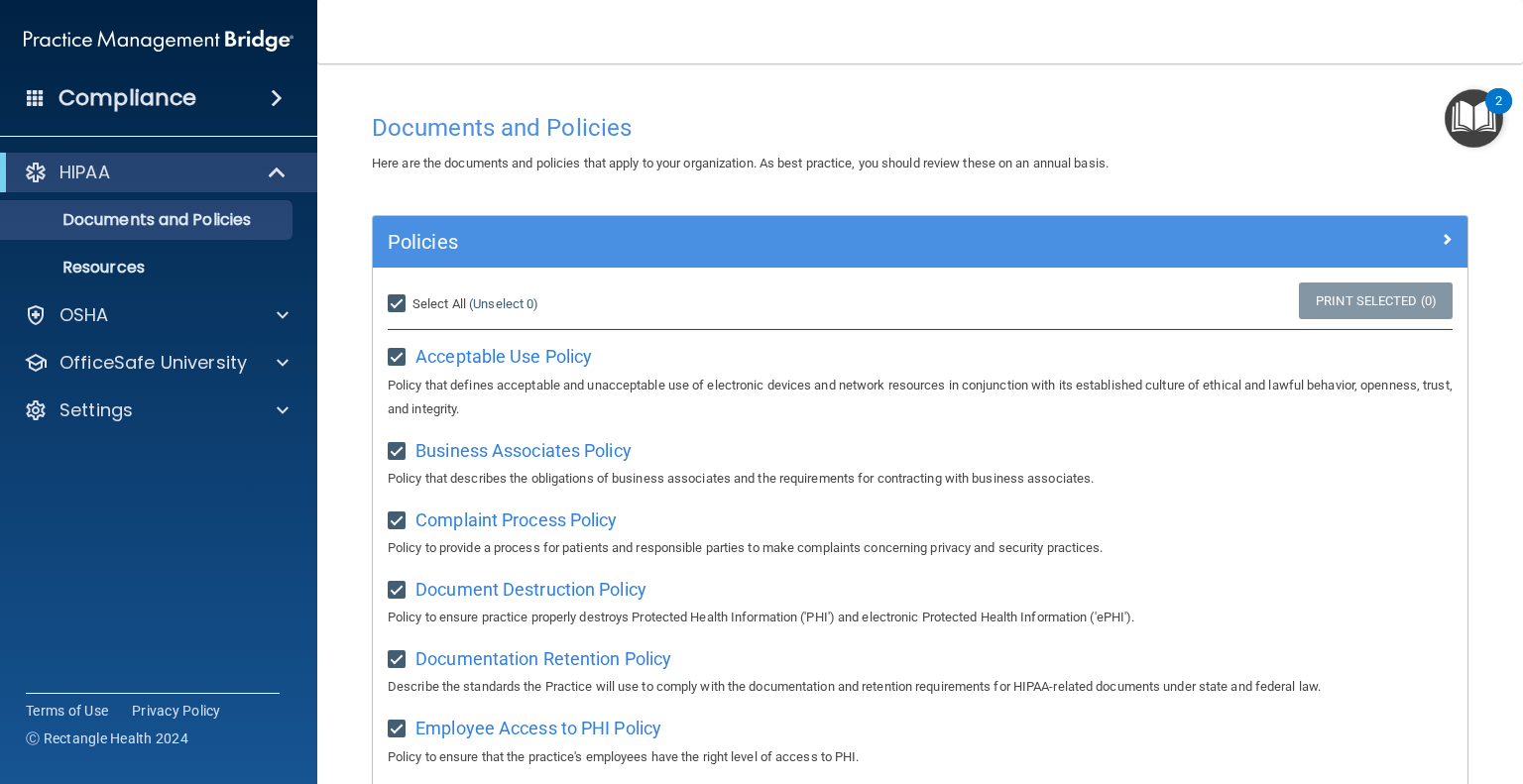 checkbox on "true" 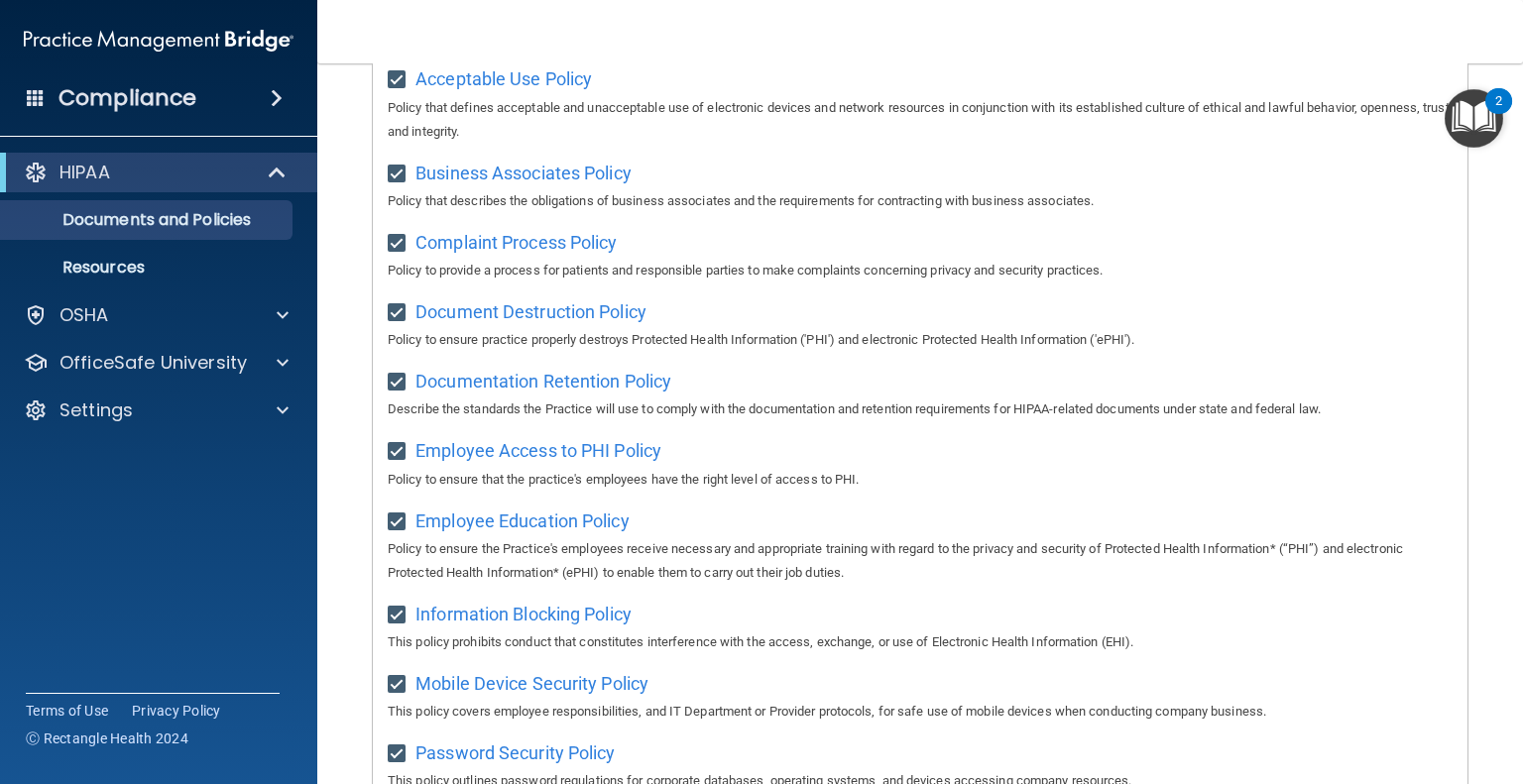 scroll, scrollTop: 289, scrollLeft: 0, axis: vertical 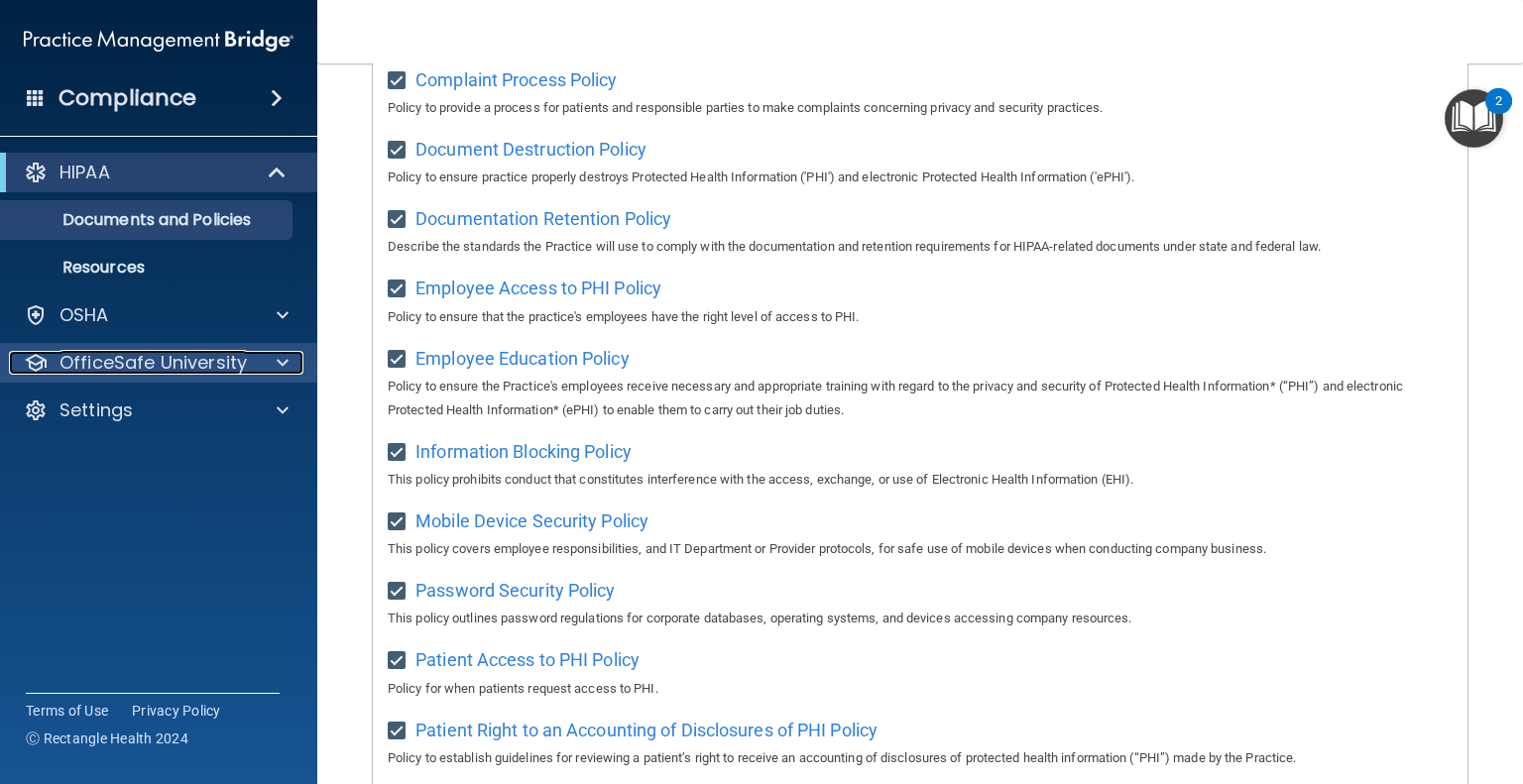 click on "OfficeSafe University" at bounding box center (153, 363) 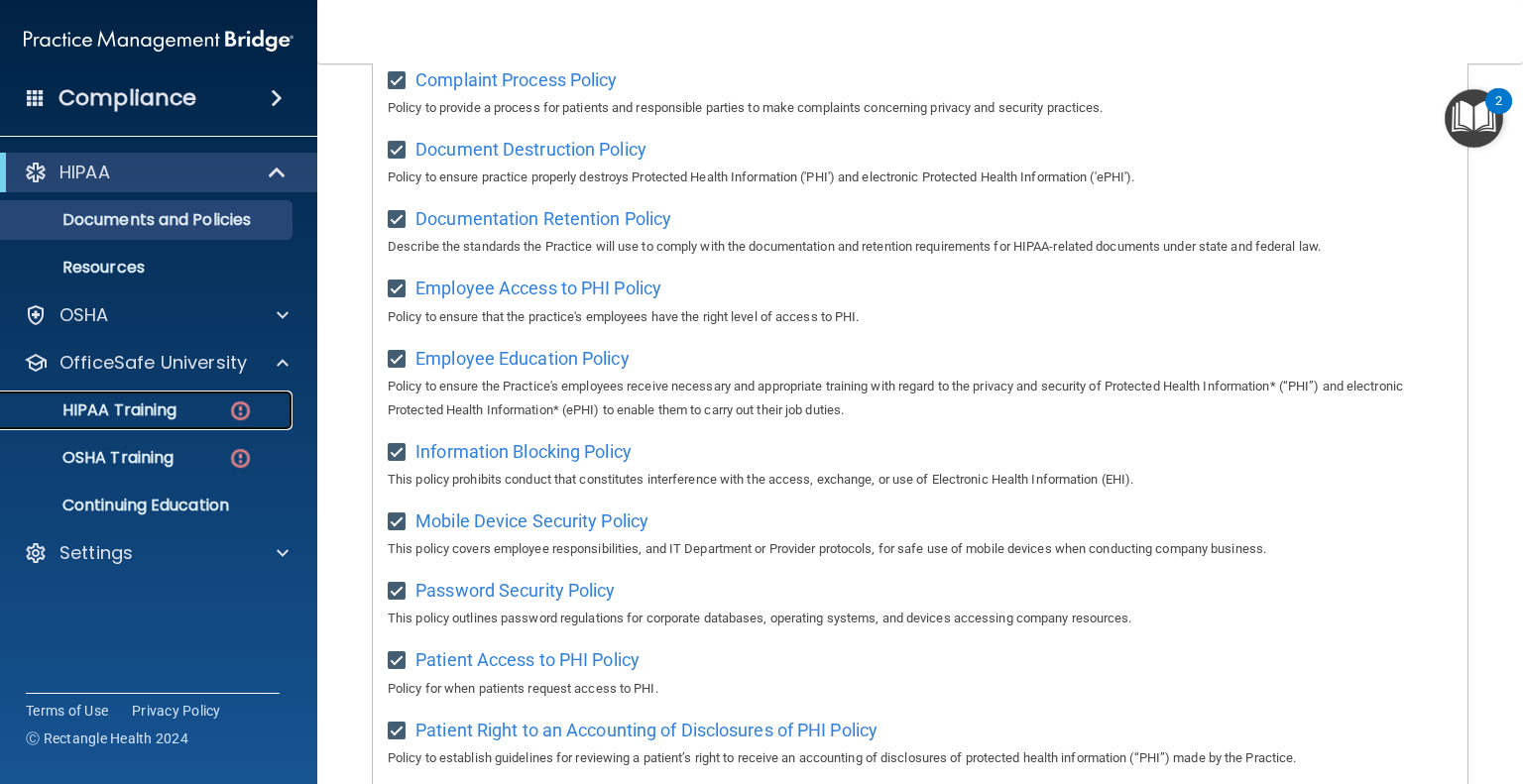 click on "HIPAA Training" at bounding box center [136, 410] 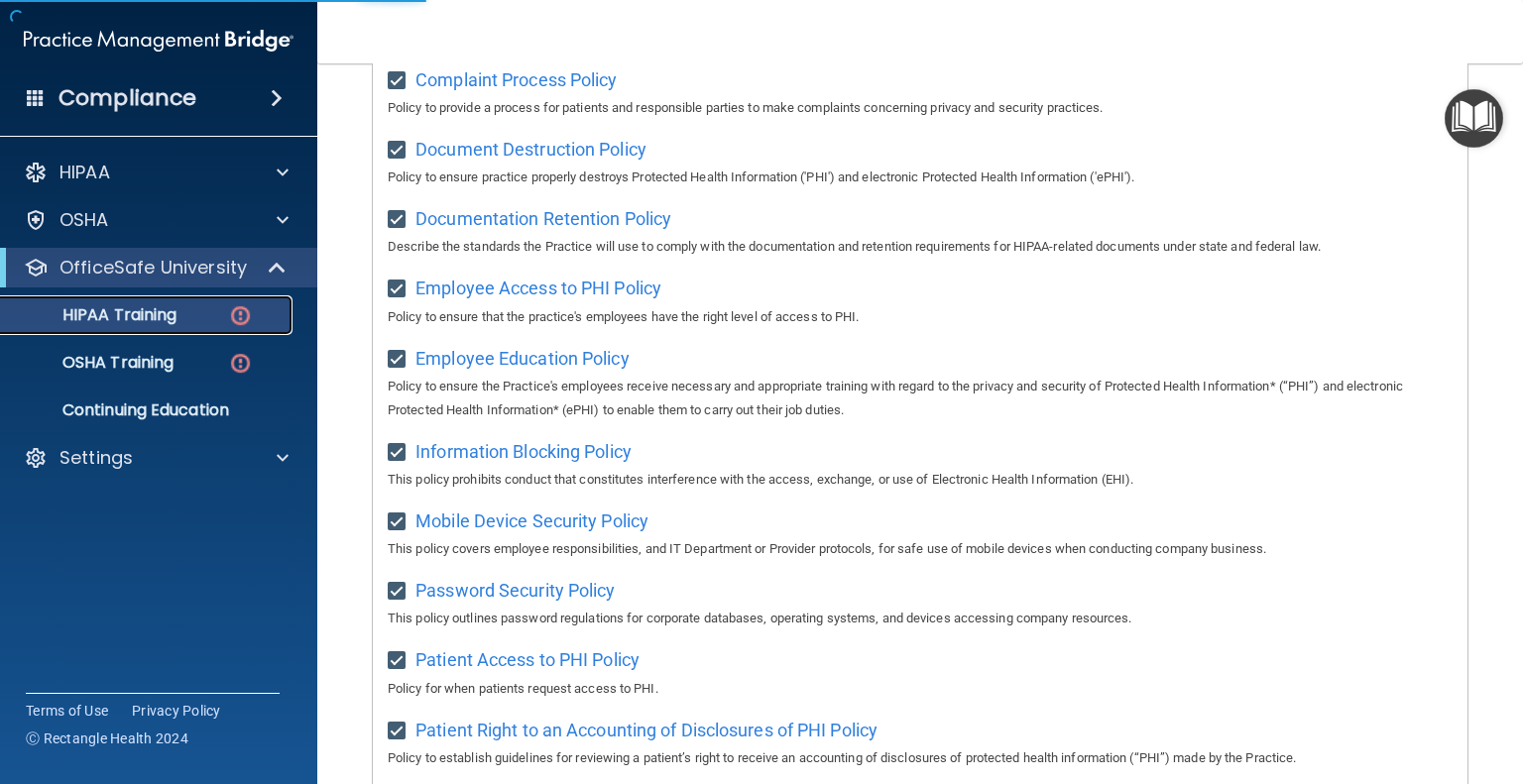 click on "HIPAA Training" at bounding box center [148, 315] 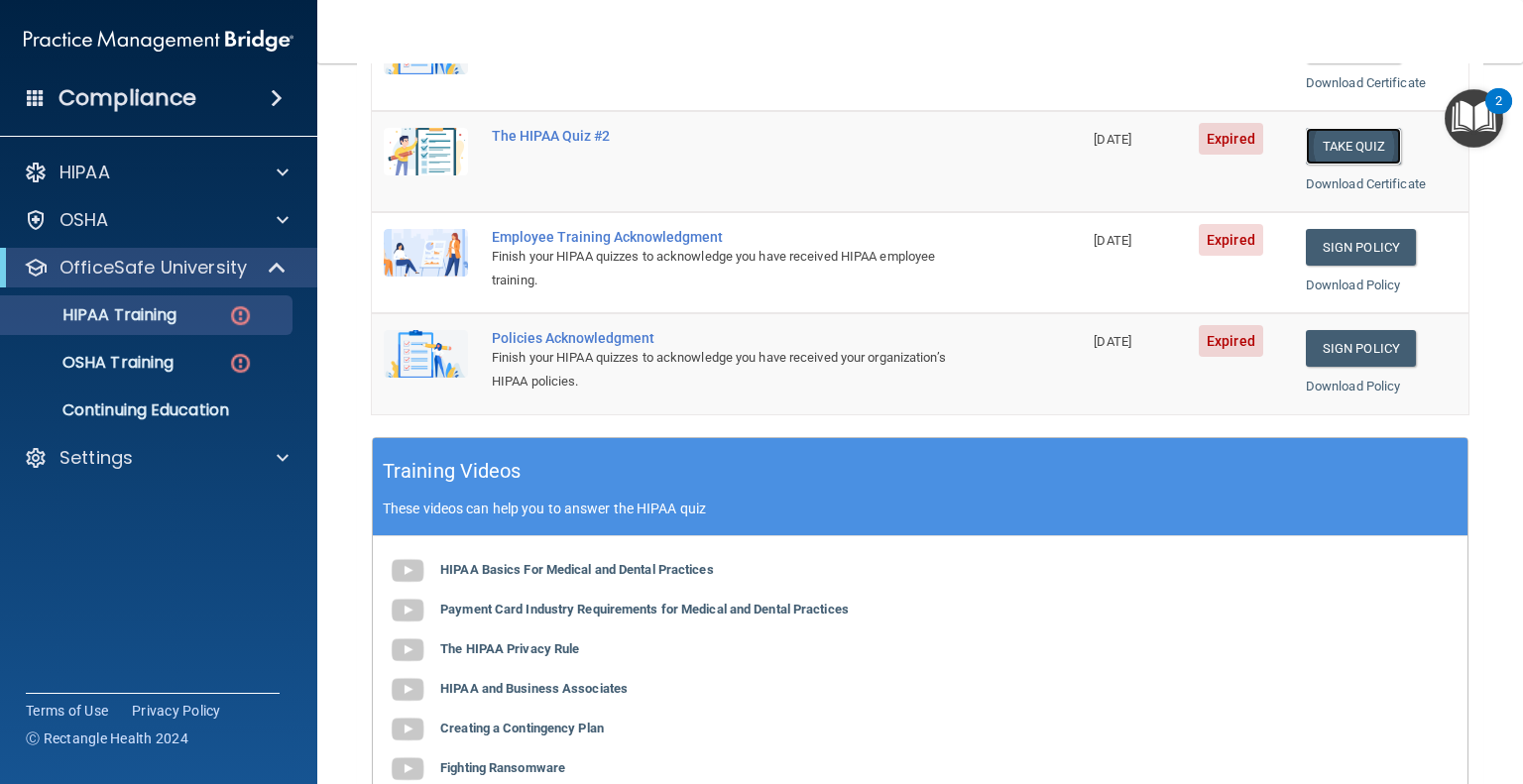 click on "Take Quiz" at bounding box center [1353, 146] 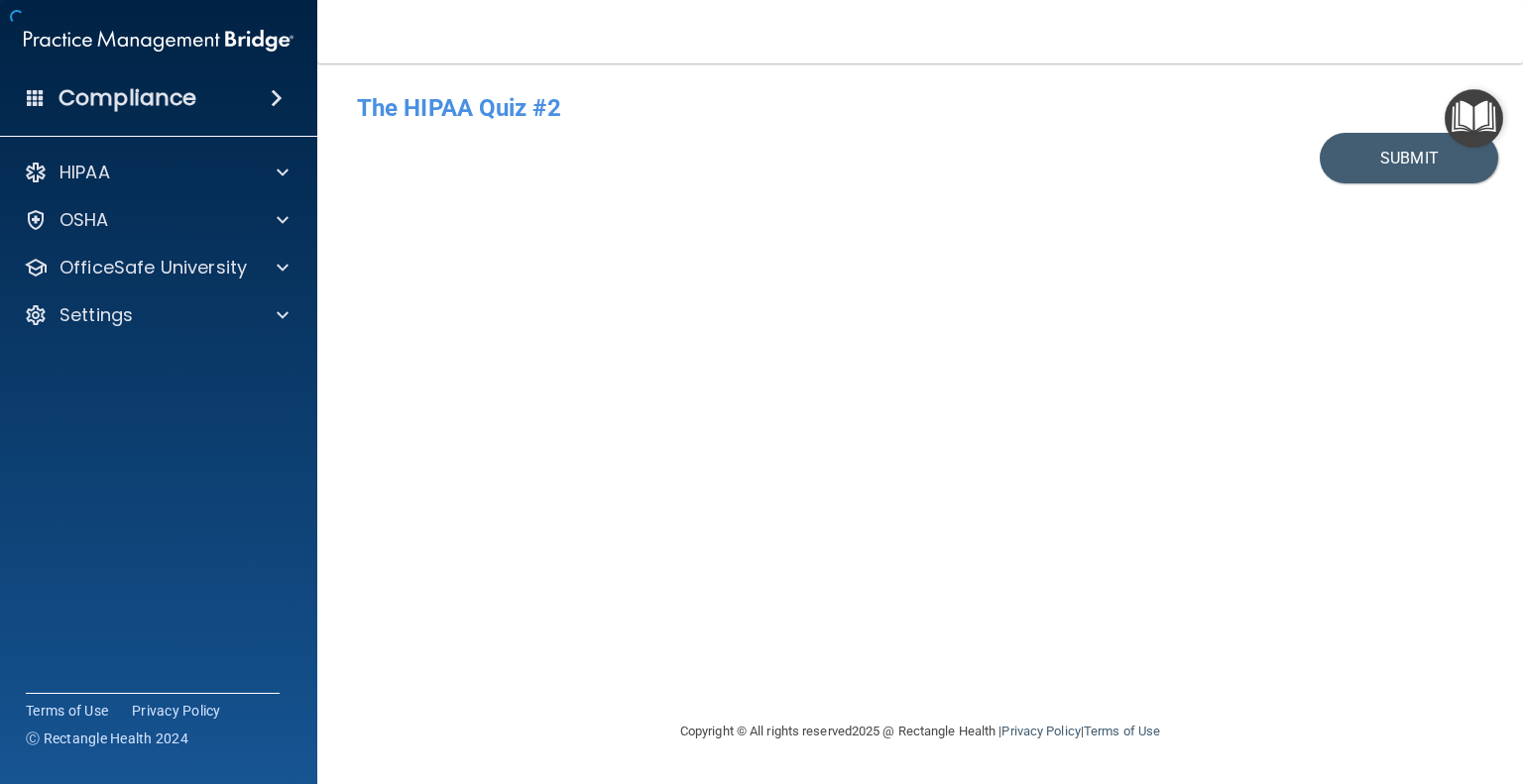 scroll, scrollTop: 0, scrollLeft: 0, axis: both 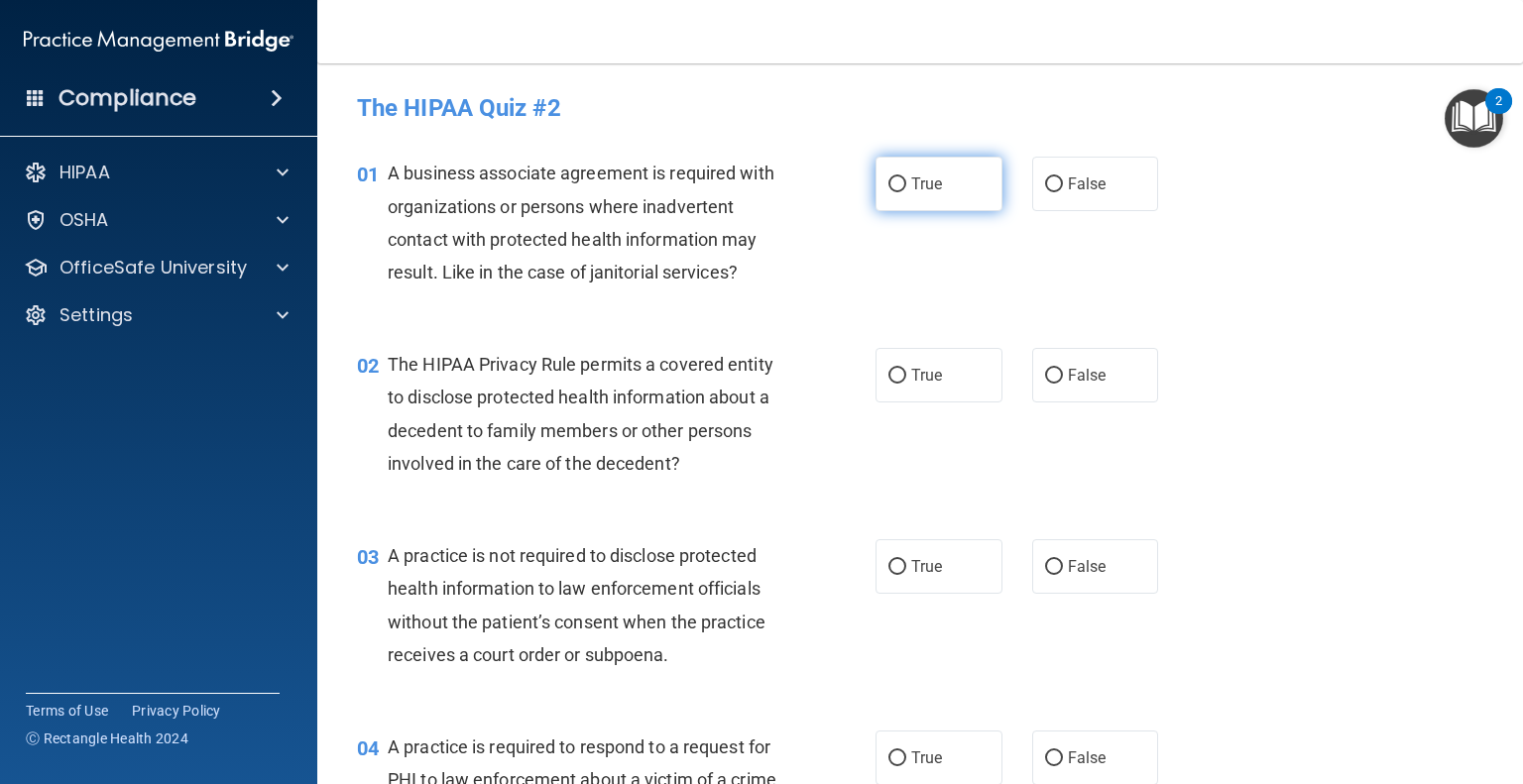 click on "True" at bounding box center [926, 183] 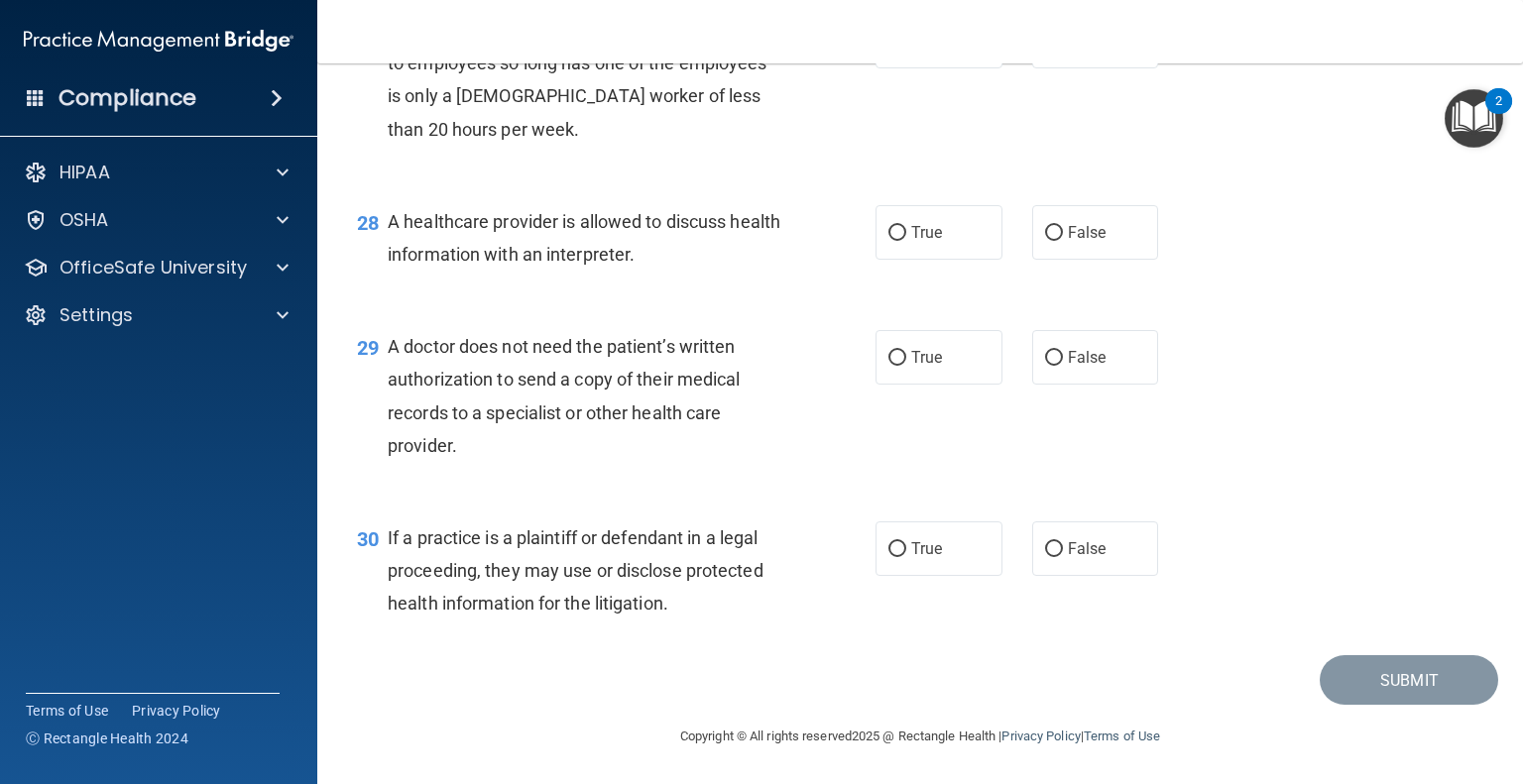 scroll, scrollTop: 4686, scrollLeft: 0, axis: vertical 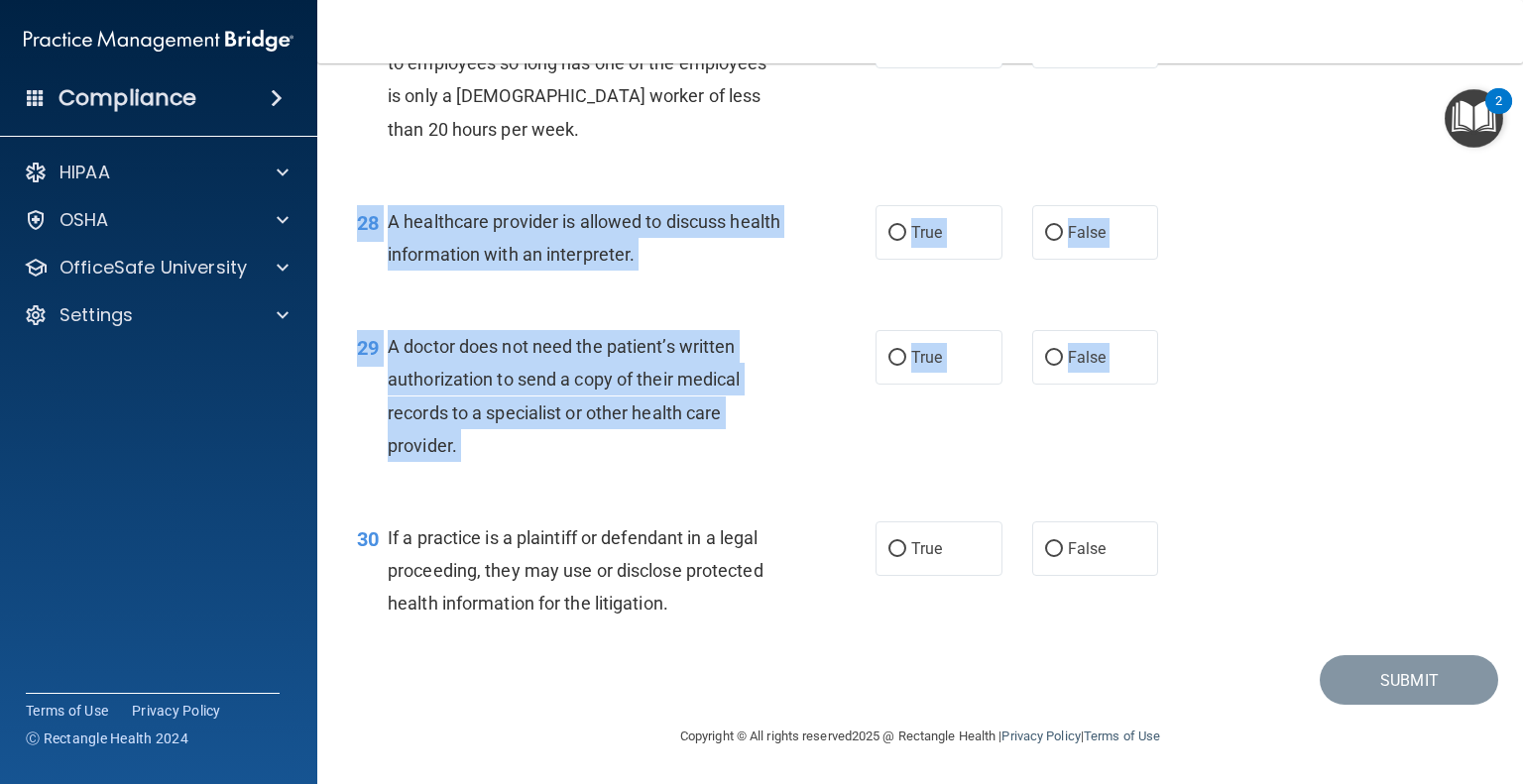 drag, startPoint x: 1139, startPoint y: 614, endPoint x: 487, endPoint y: 296, distance: 725.4157 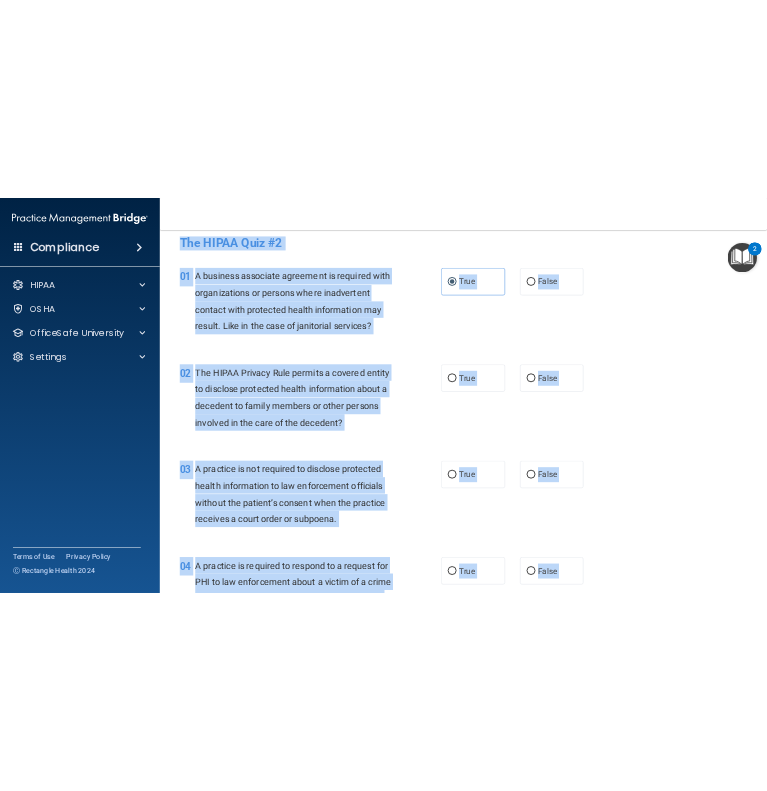 scroll, scrollTop: 0, scrollLeft: 0, axis: both 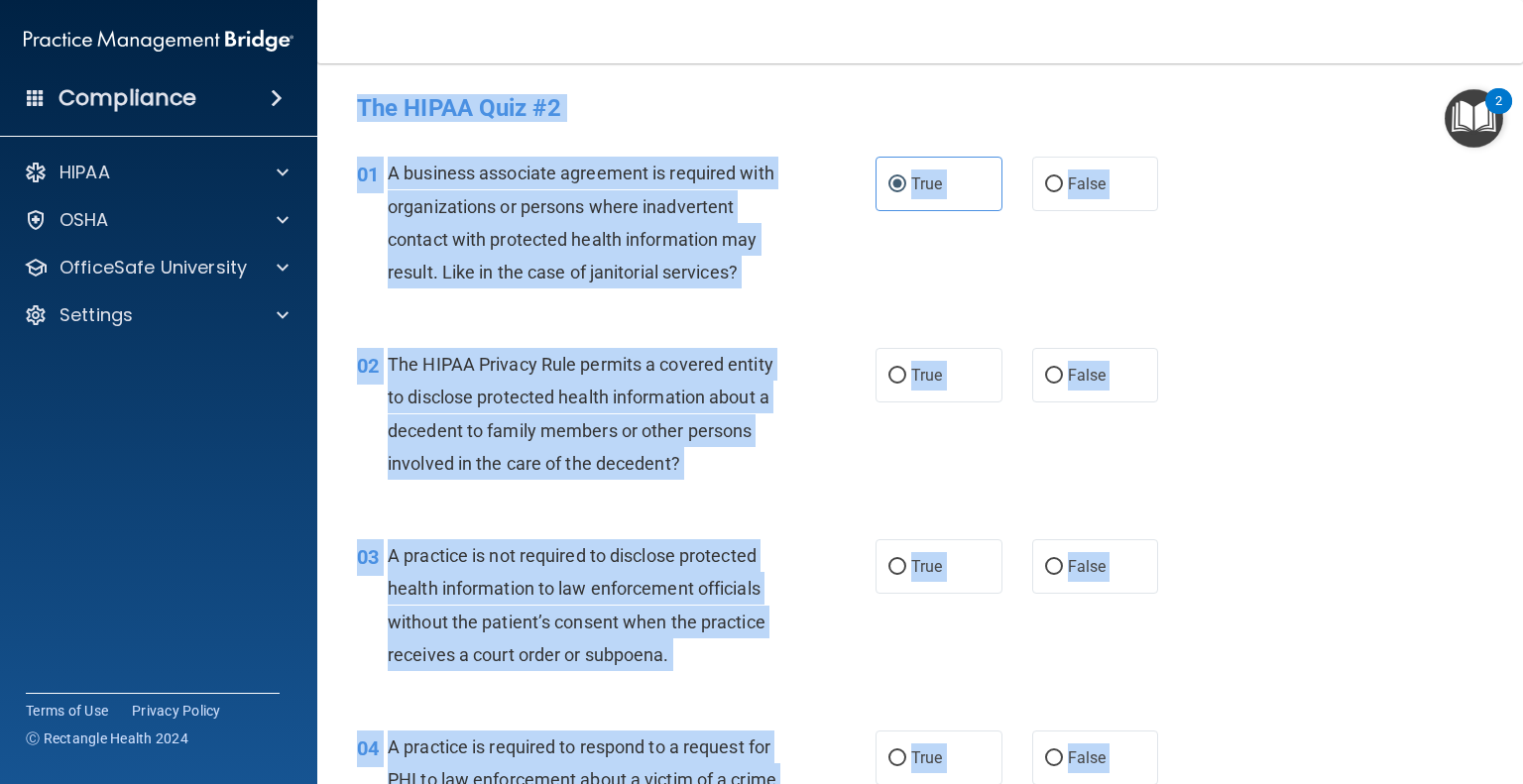 drag, startPoint x: 702, startPoint y: 627, endPoint x: 346, endPoint y: 90, distance: 644.2864 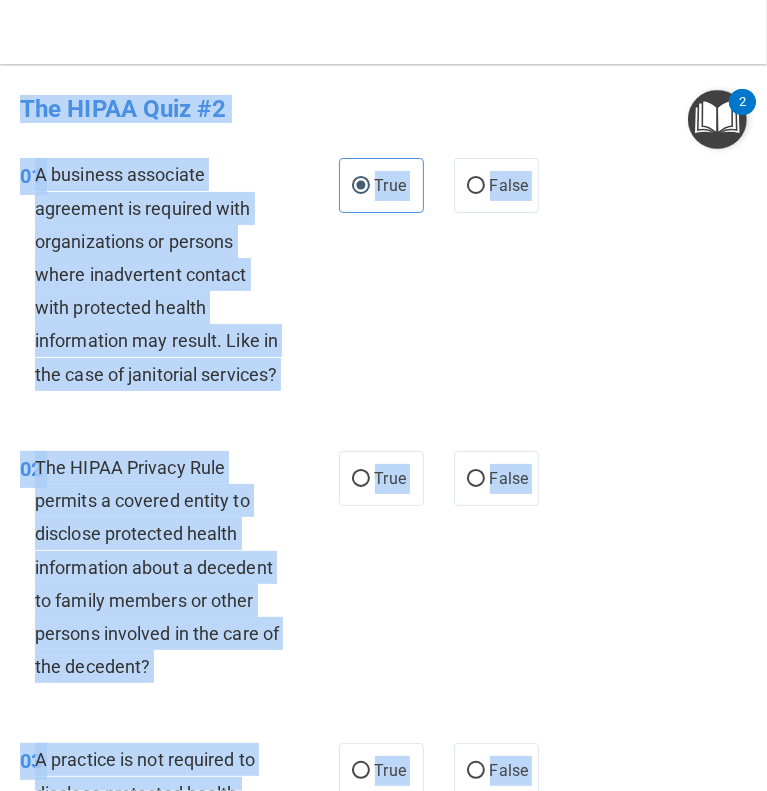 click on "01       A business associate agreement is required with organizations or persons where inadvertent contact with protected health information may result.  Like in the case of janitorial services?                 True           False" at bounding box center (383, 279) 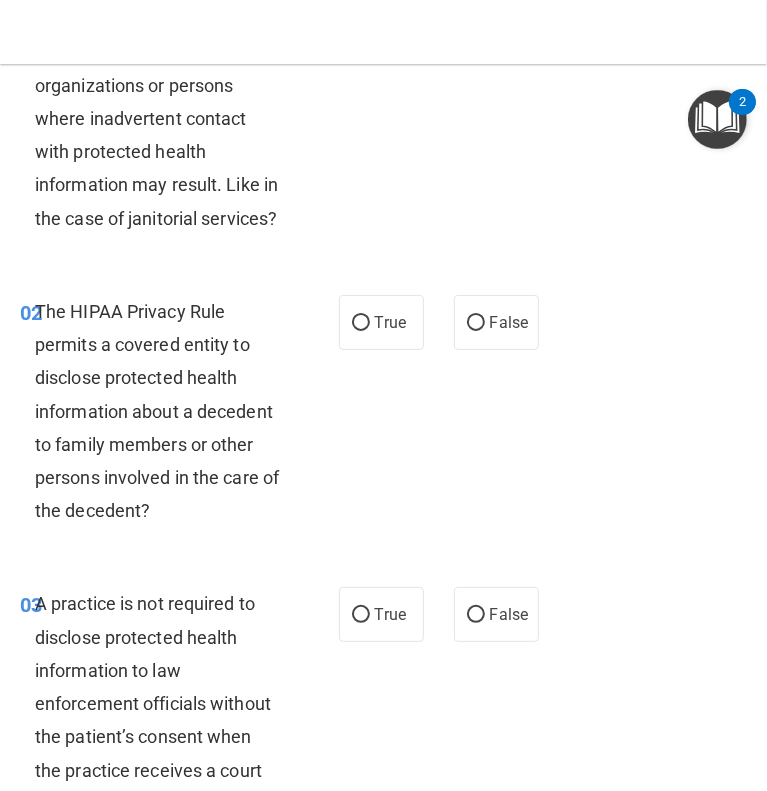 scroll, scrollTop: 191, scrollLeft: 0, axis: vertical 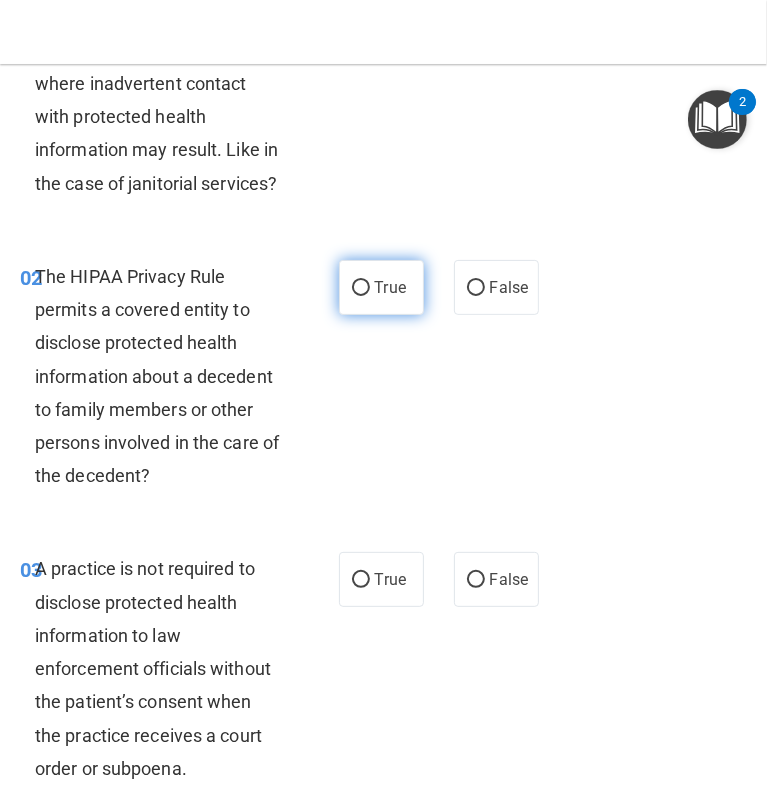 click on "True" at bounding box center (390, 287) 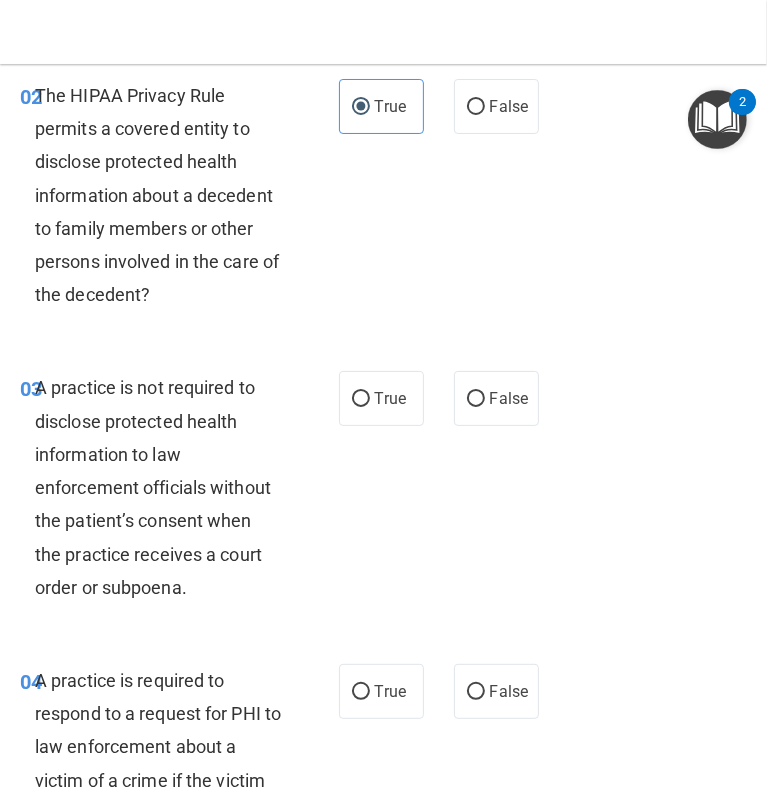 scroll, scrollTop: 372, scrollLeft: 0, axis: vertical 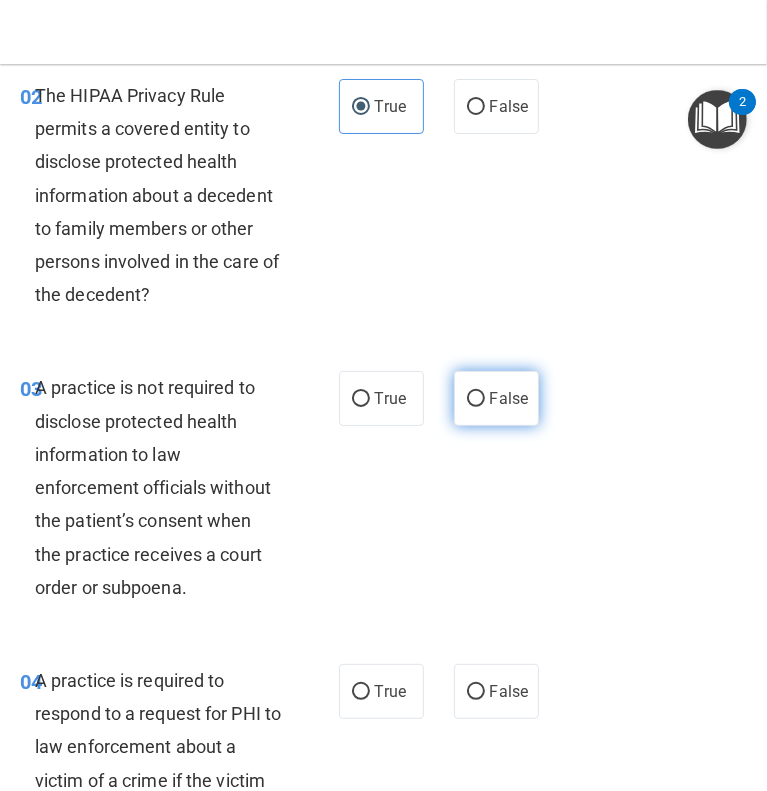 click on "False" at bounding box center (496, 398) 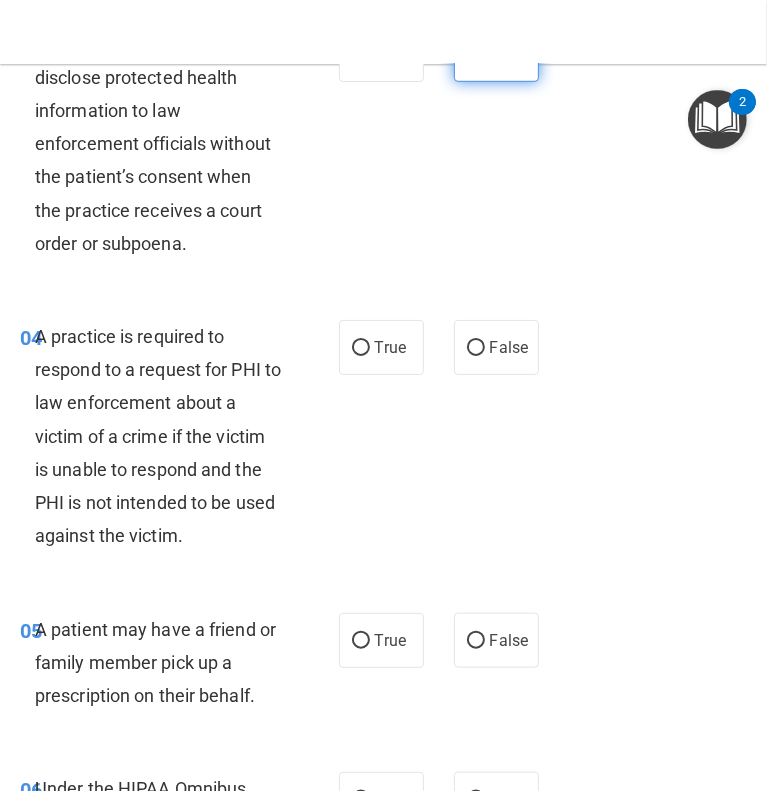 scroll, scrollTop: 724, scrollLeft: 0, axis: vertical 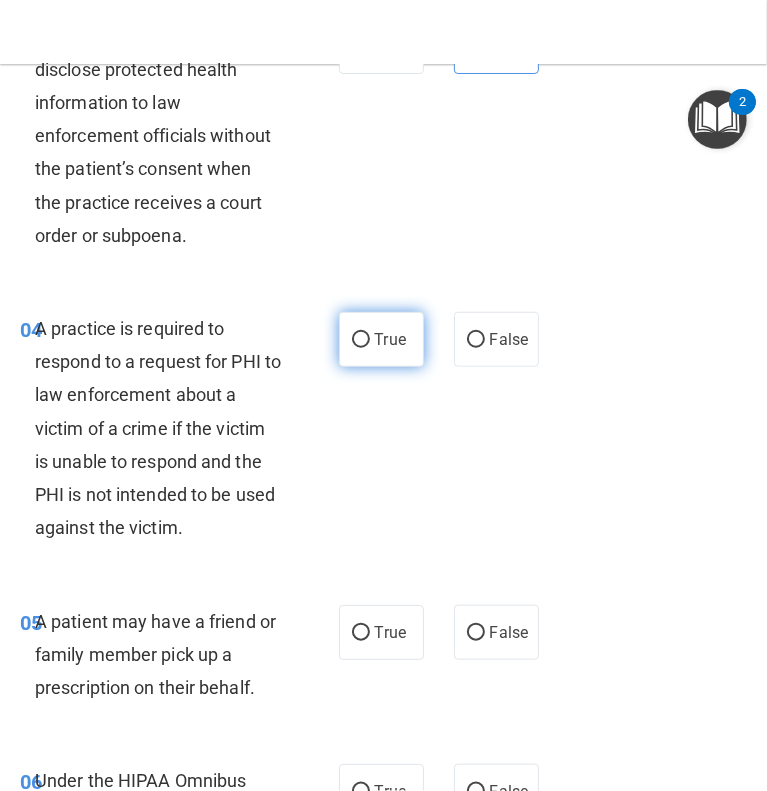 click on "True" at bounding box center (361, 340) 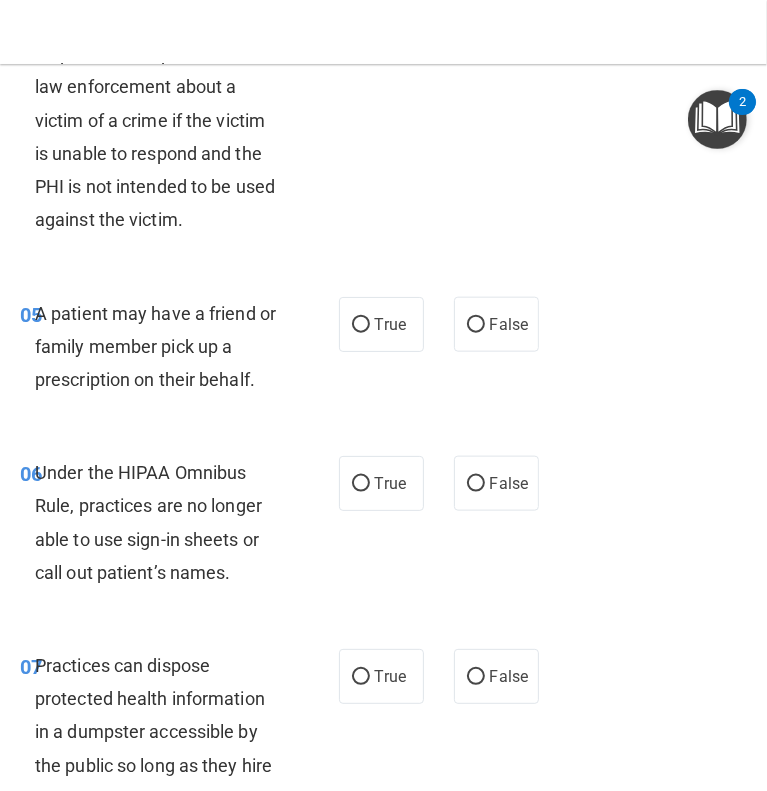 scroll, scrollTop: 1034, scrollLeft: 0, axis: vertical 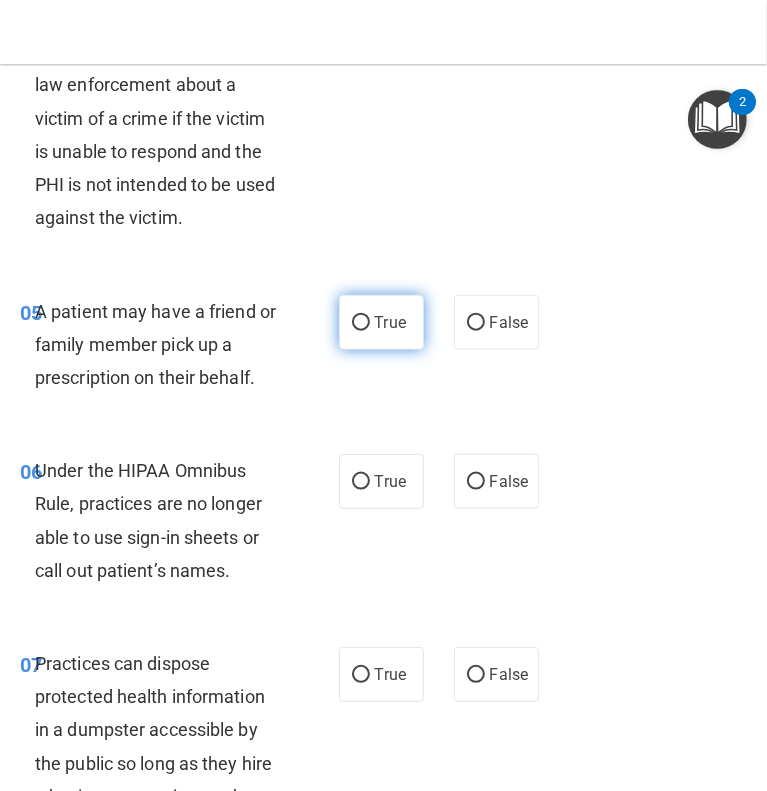 click on "True" at bounding box center (390, 322) 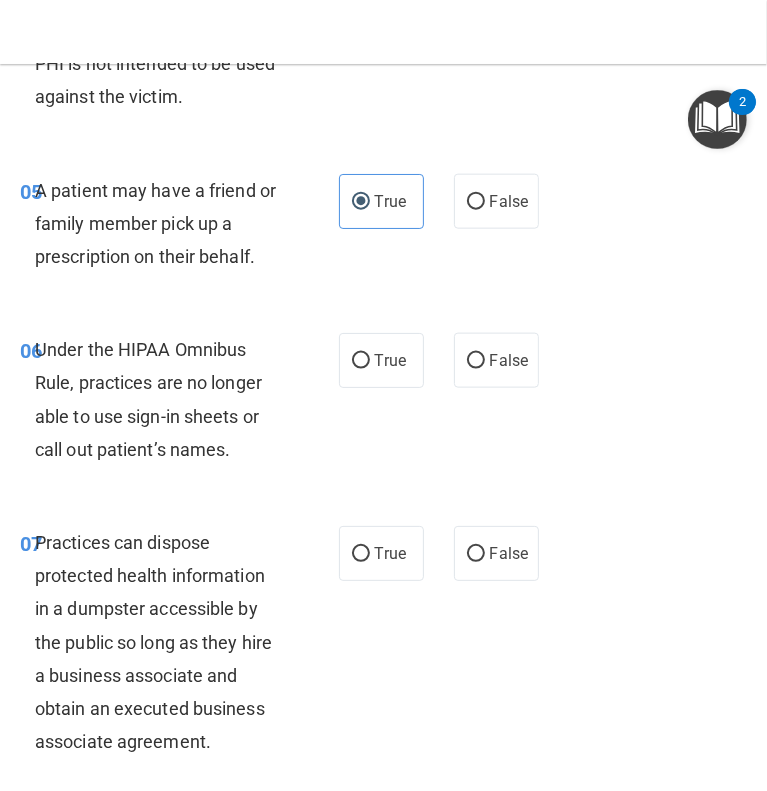 scroll, scrollTop: 1160, scrollLeft: 0, axis: vertical 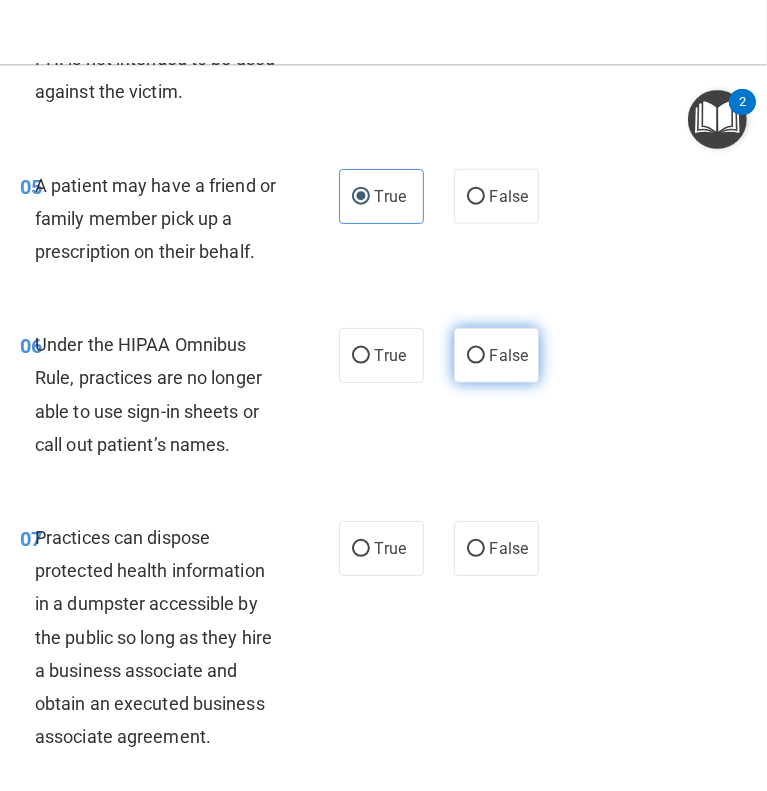 click on "False" at bounding box center (476, 356) 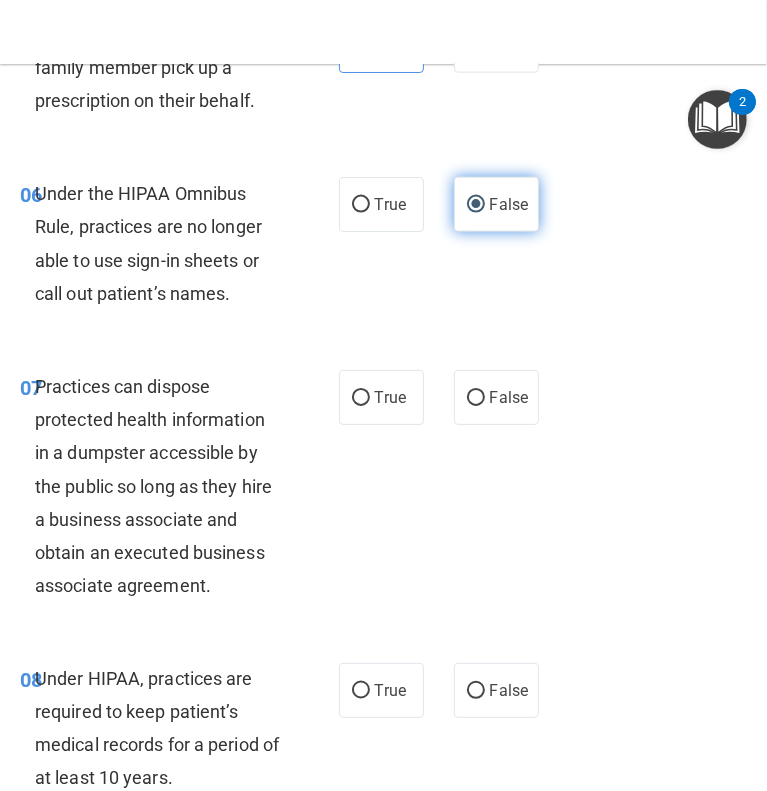 scroll, scrollTop: 1314, scrollLeft: 0, axis: vertical 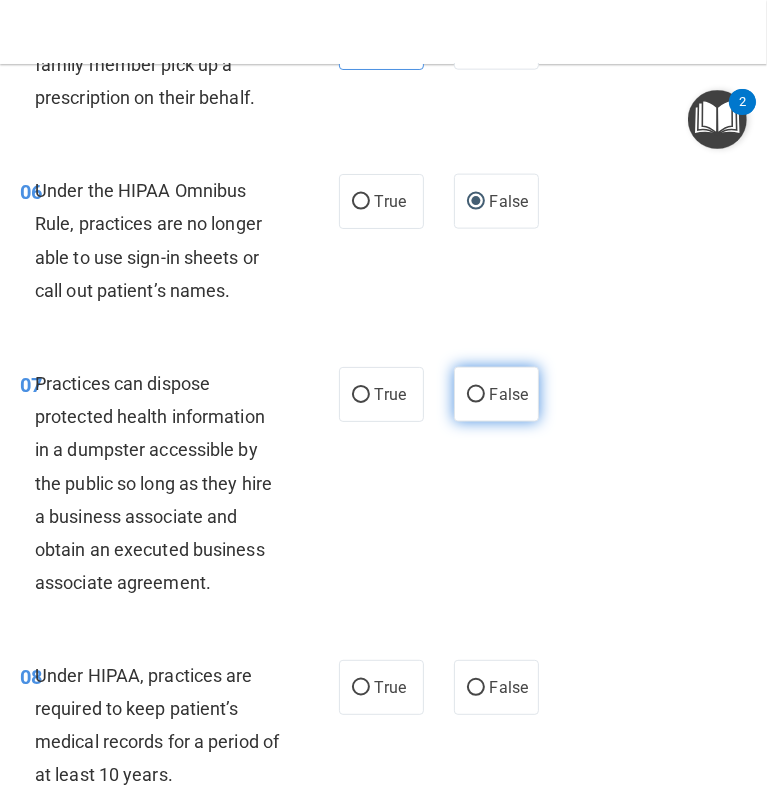 click on "False" at bounding box center (509, 394) 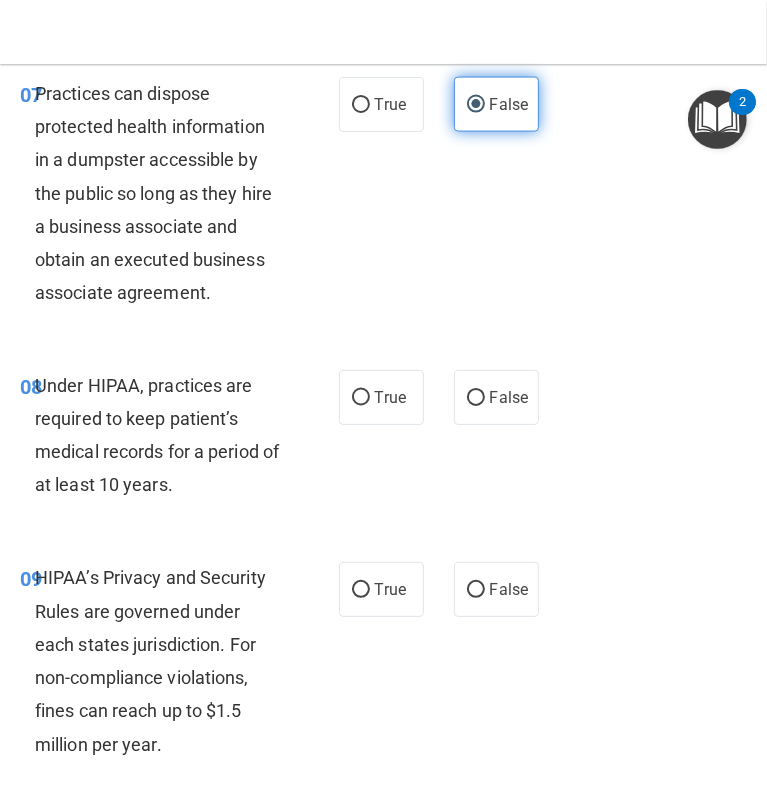 scroll, scrollTop: 1614, scrollLeft: 0, axis: vertical 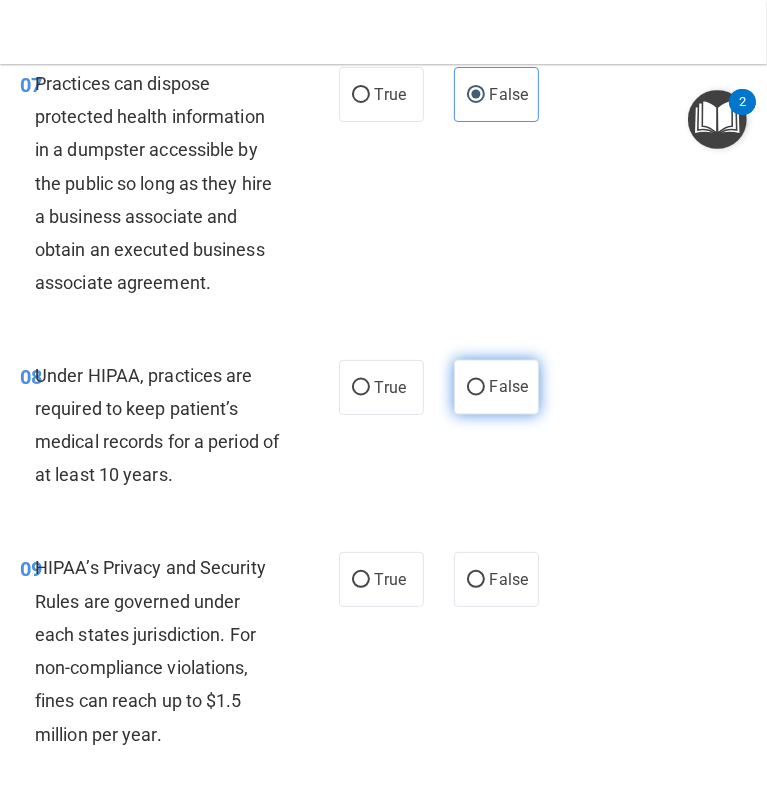 click on "False" at bounding box center (476, 388) 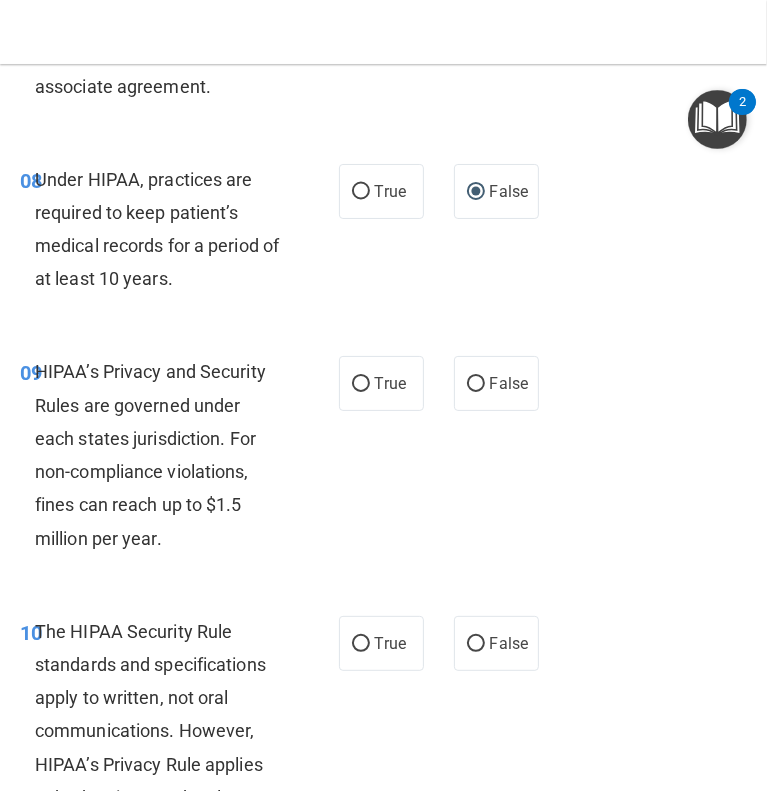 scroll, scrollTop: 1811, scrollLeft: 0, axis: vertical 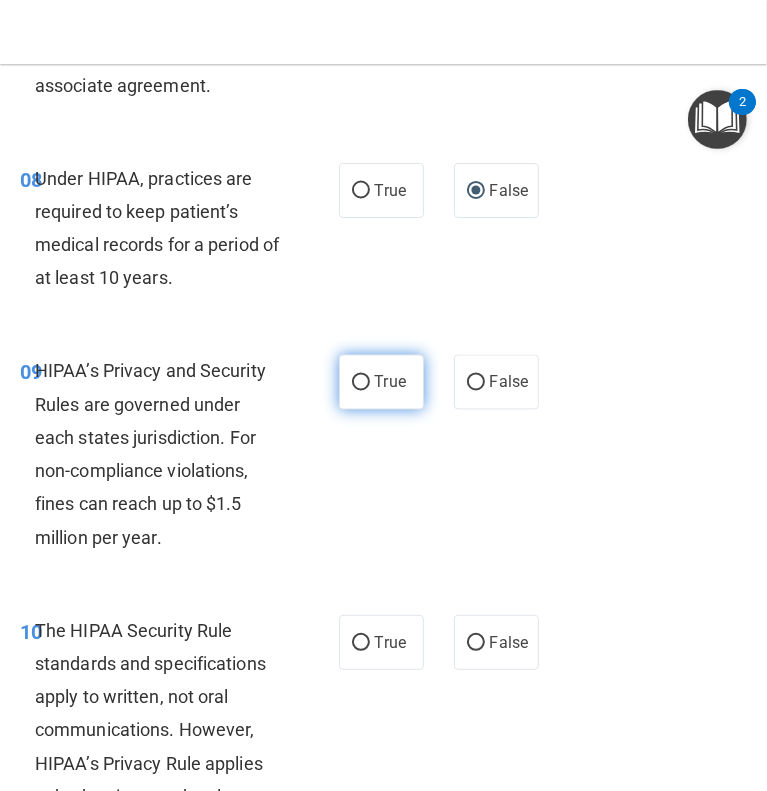 click on "True" at bounding box center [390, 382] 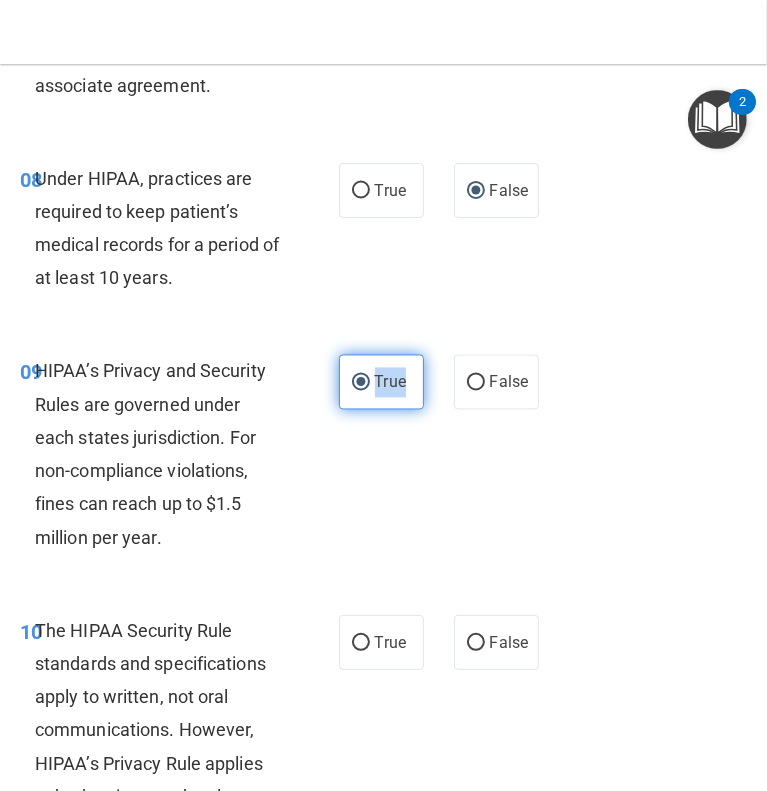click on "True" at bounding box center [390, 382] 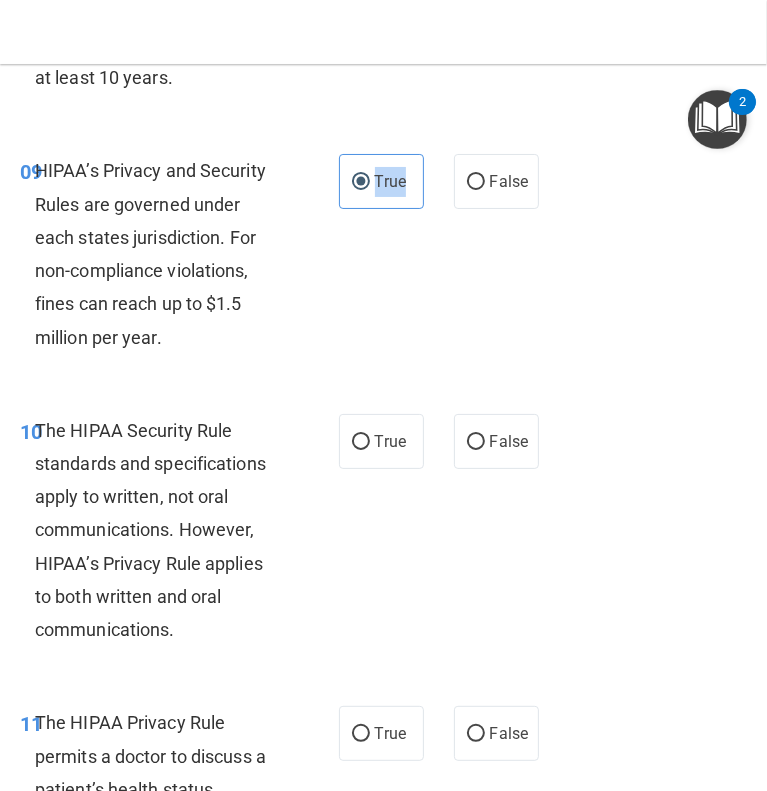 scroll, scrollTop: 2012, scrollLeft: 0, axis: vertical 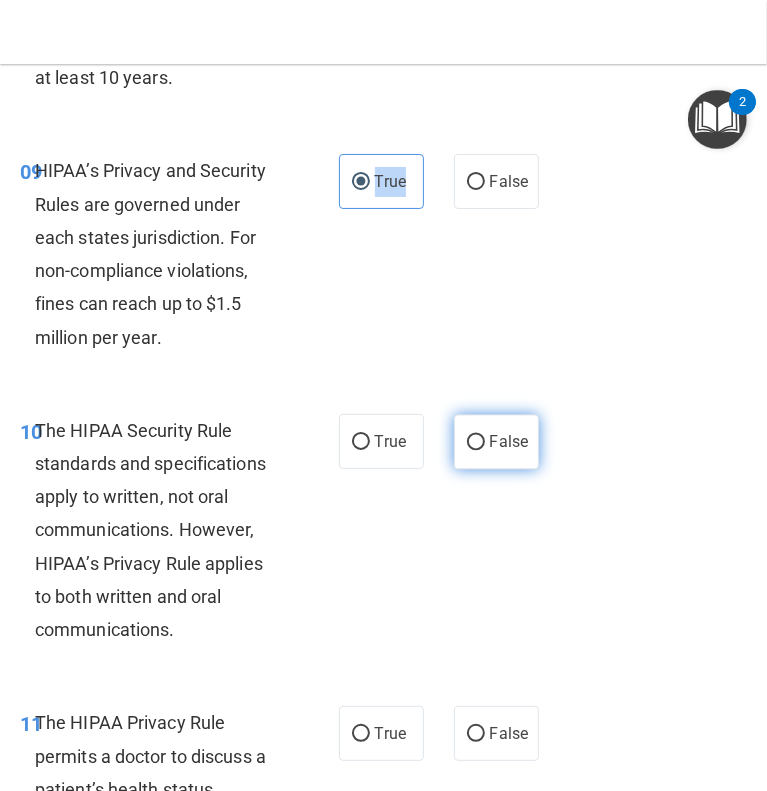 click on "False" at bounding box center (476, 442) 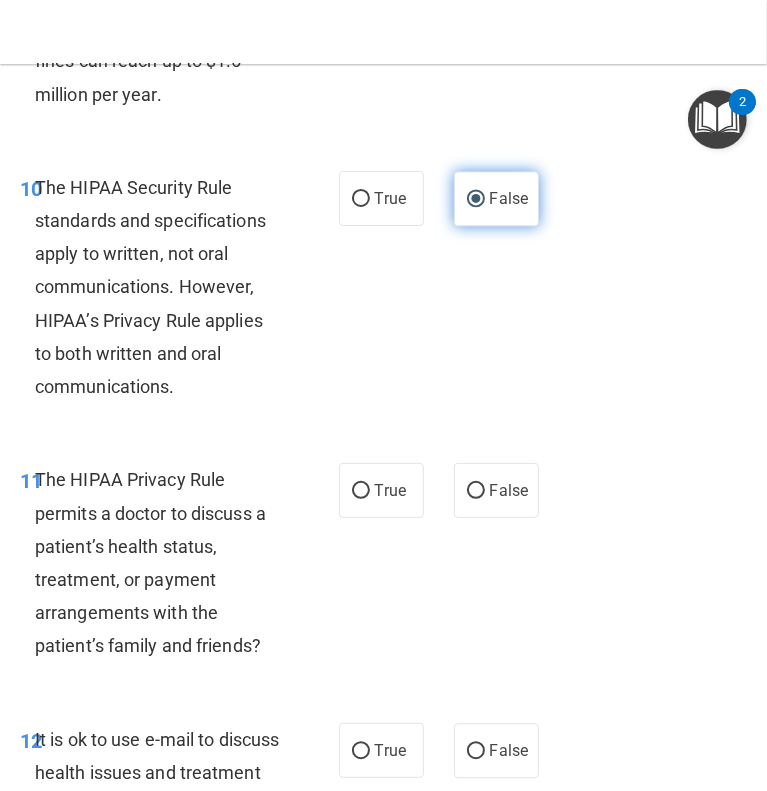 scroll, scrollTop: 2256, scrollLeft: 0, axis: vertical 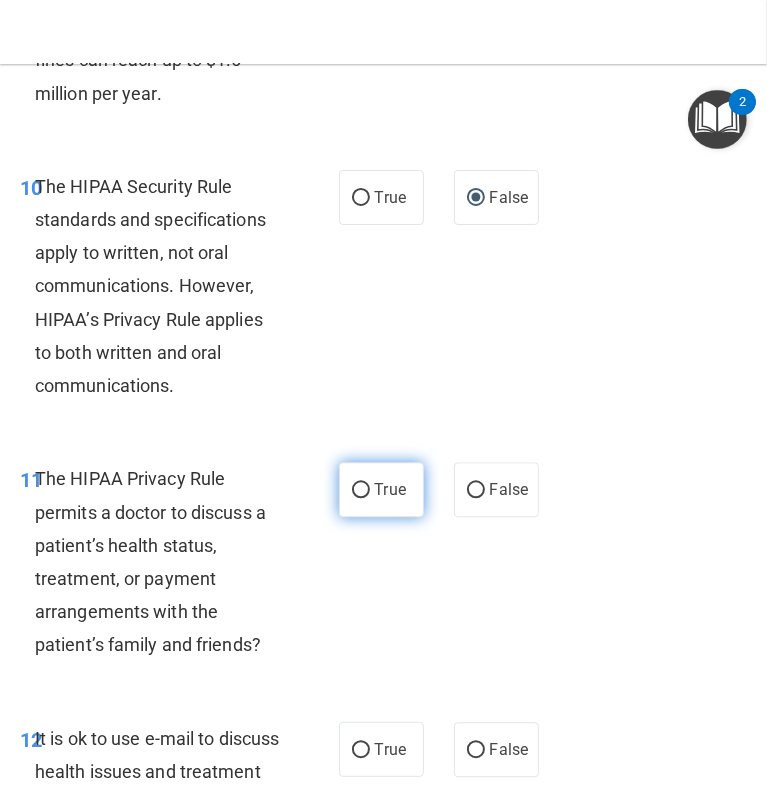 click on "True" at bounding box center (361, 490) 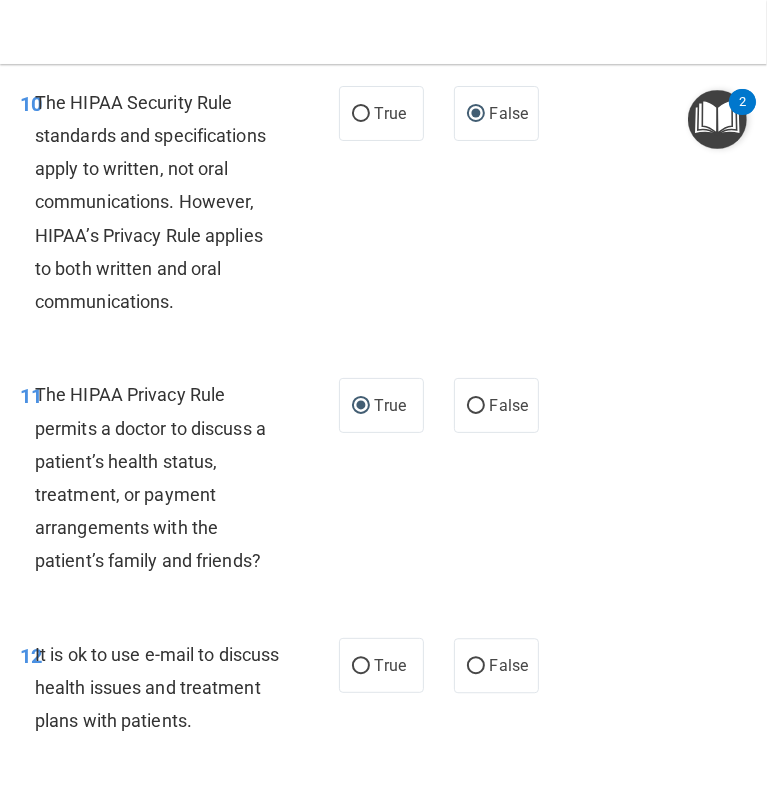 scroll, scrollTop: 2496, scrollLeft: 0, axis: vertical 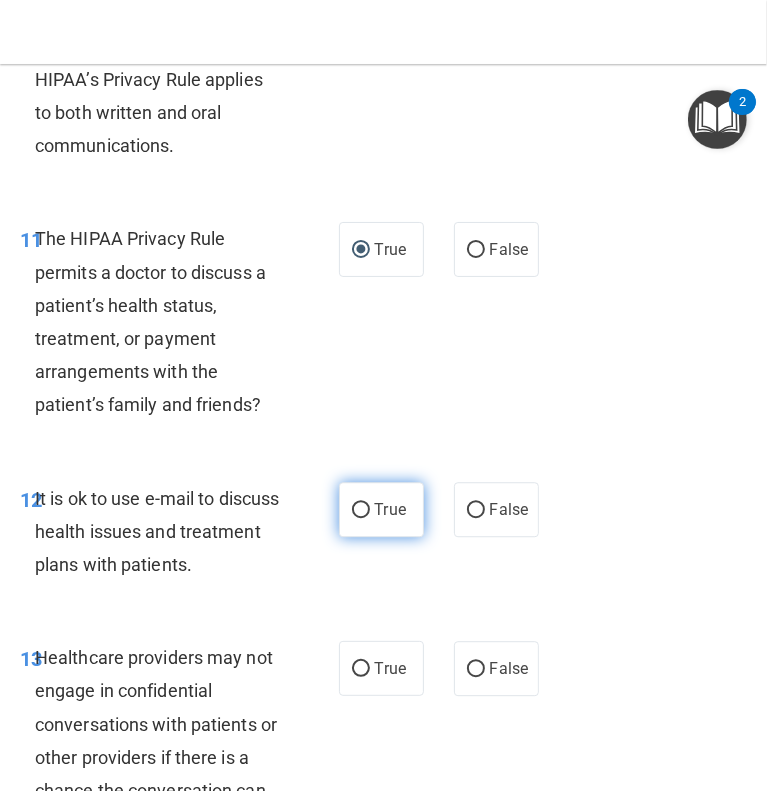 click on "True" at bounding box center (390, 509) 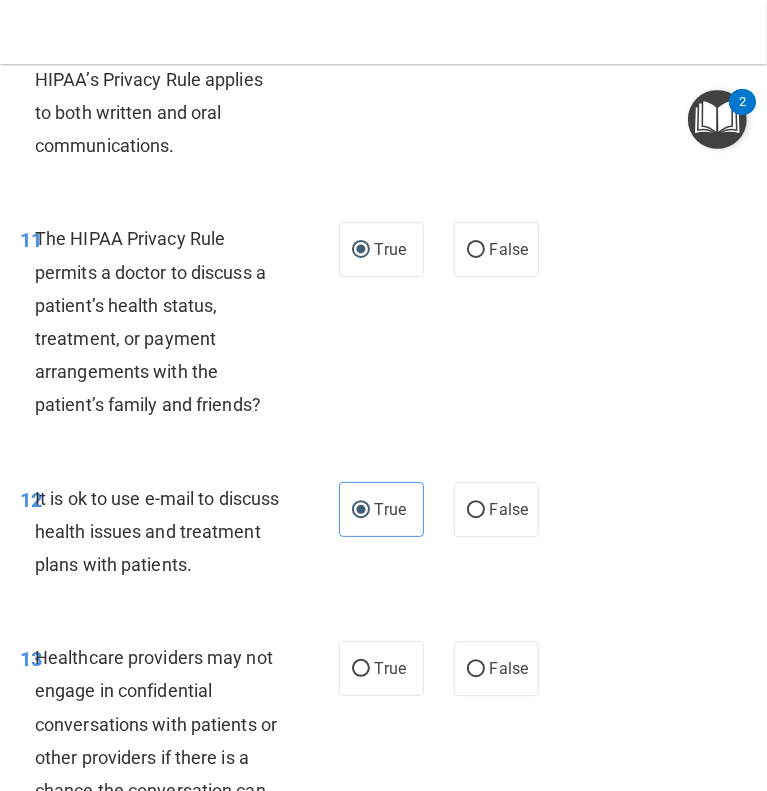 click on "11       The HIPAA Privacy Rule permits a doctor to discuss a patient’s health status, treatment, or payment arrangements with the patient’s family and friends?                 True           False" at bounding box center (383, 326) 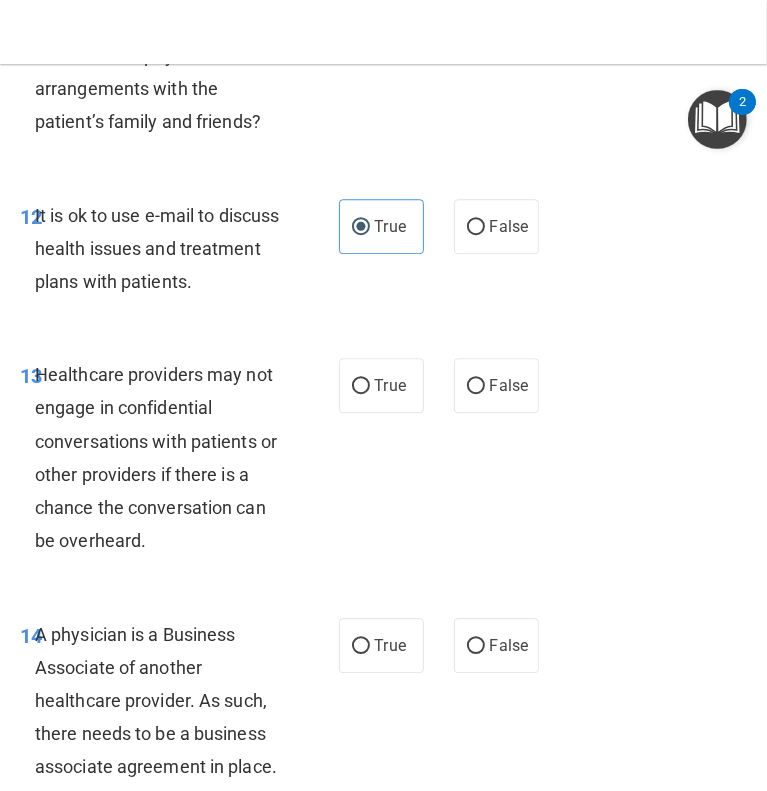 scroll, scrollTop: 2802, scrollLeft: 0, axis: vertical 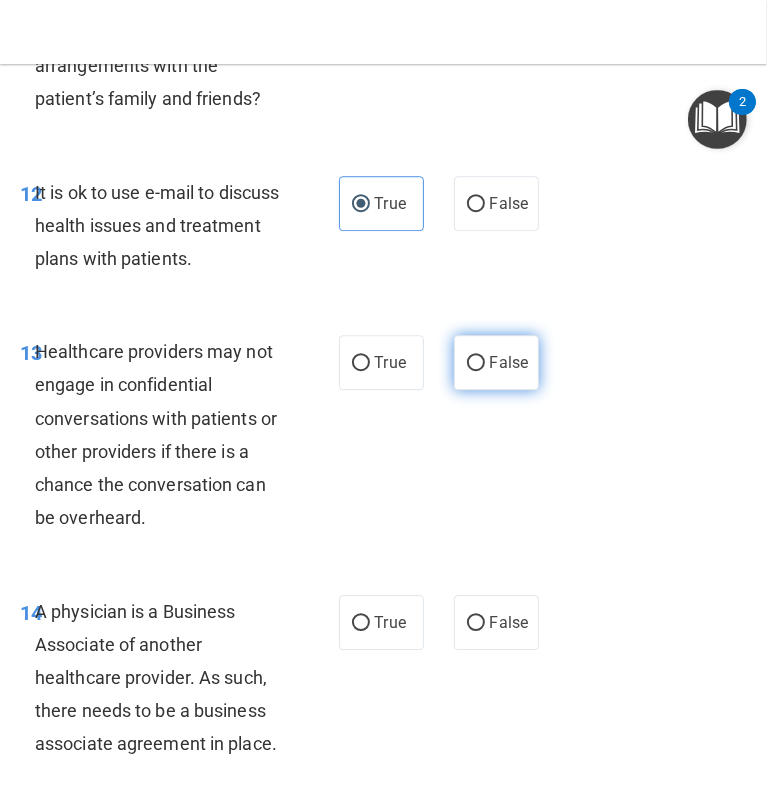 click on "False" at bounding box center [476, 363] 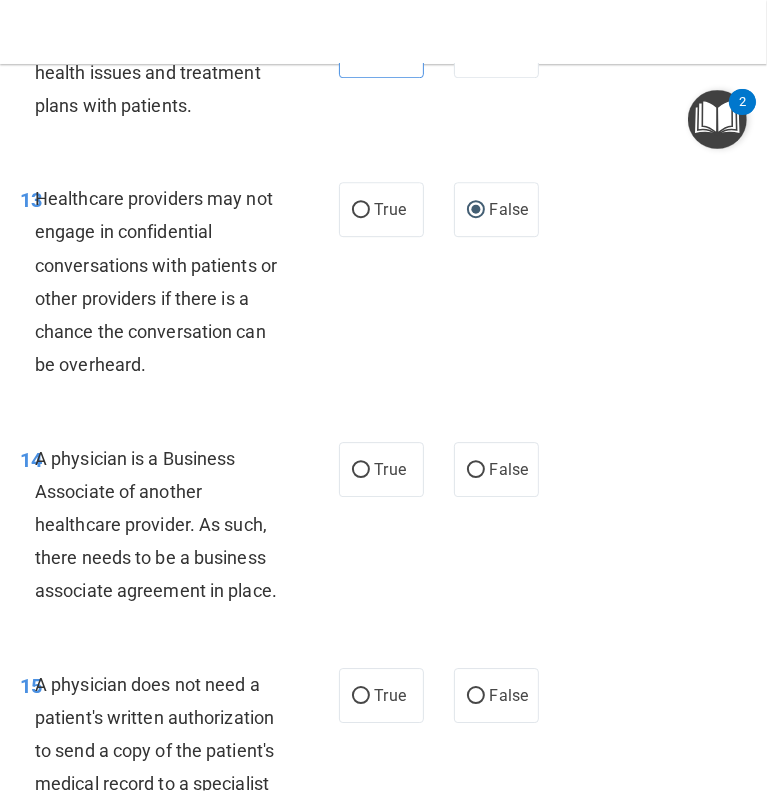 scroll, scrollTop: 2976, scrollLeft: 0, axis: vertical 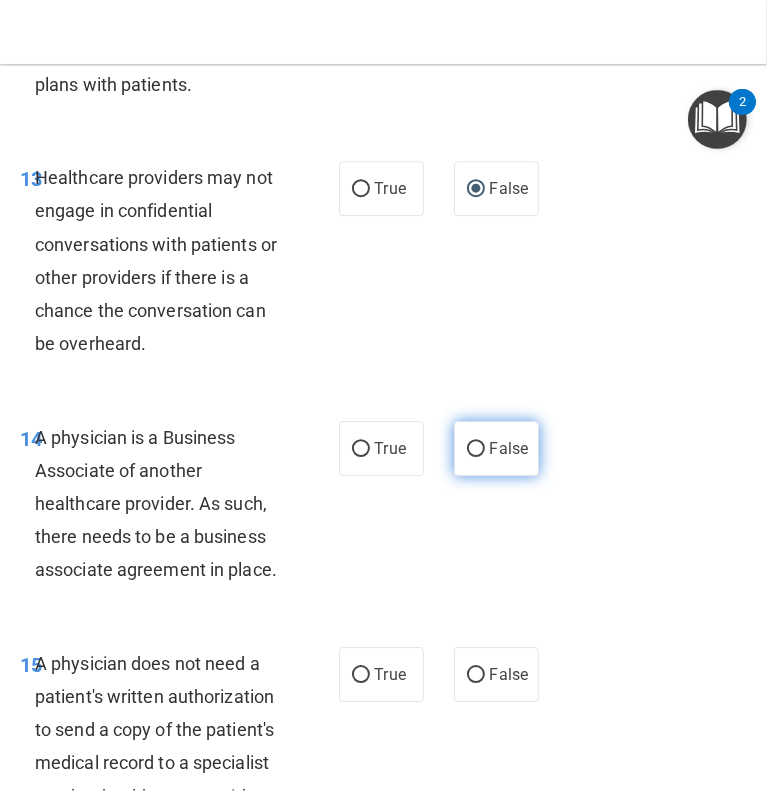 click on "False" at bounding box center (476, 449) 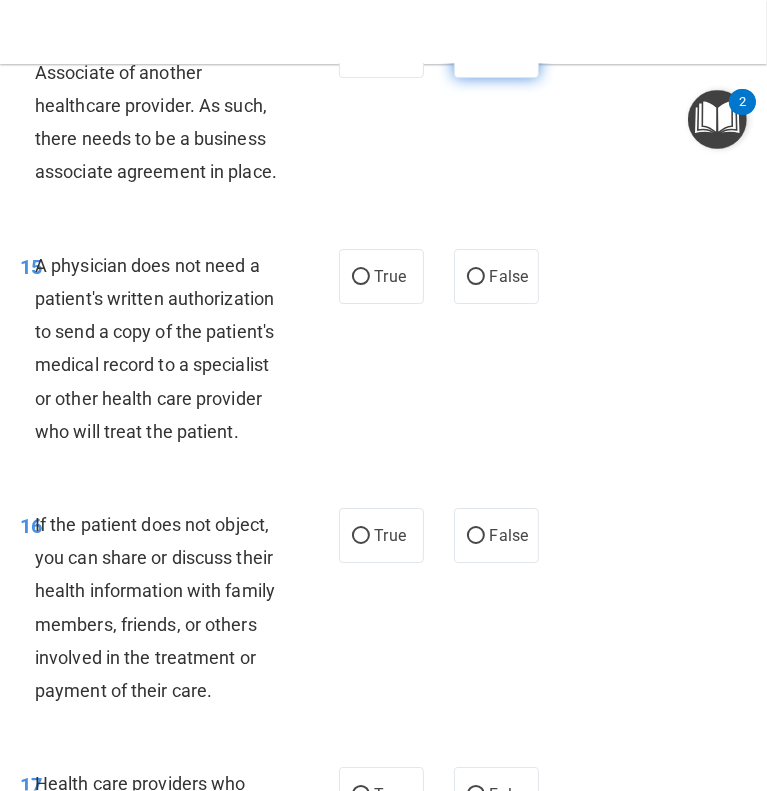 scroll, scrollTop: 3388, scrollLeft: 0, axis: vertical 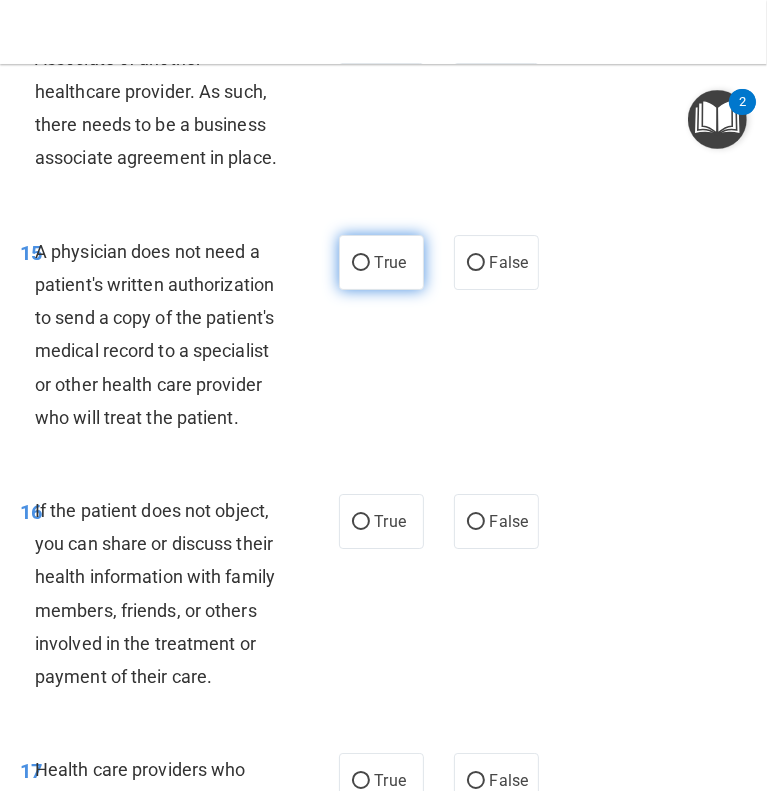 click on "True" at bounding box center (390, 262) 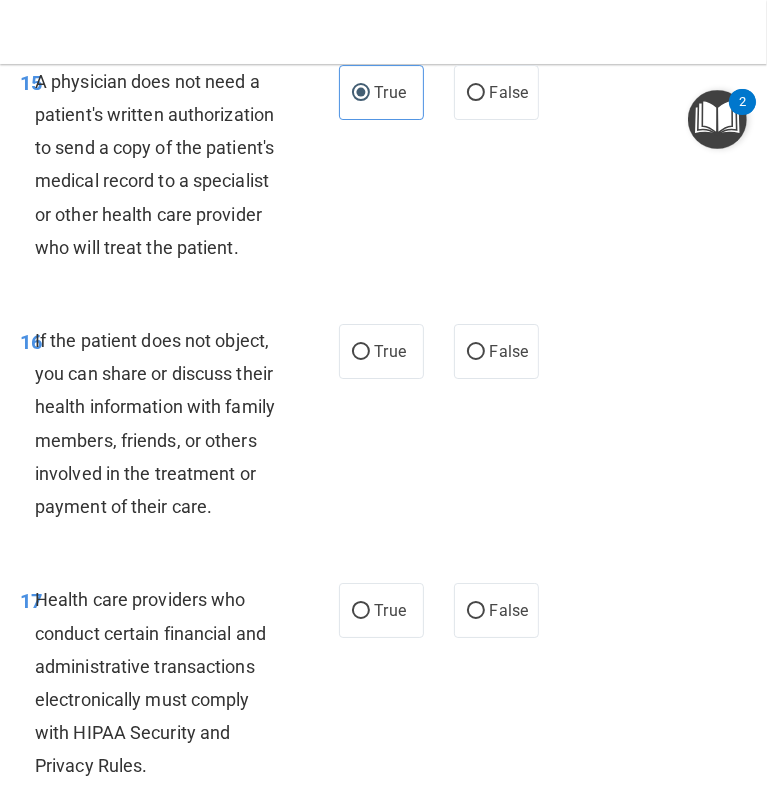 scroll, scrollTop: 3566, scrollLeft: 0, axis: vertical 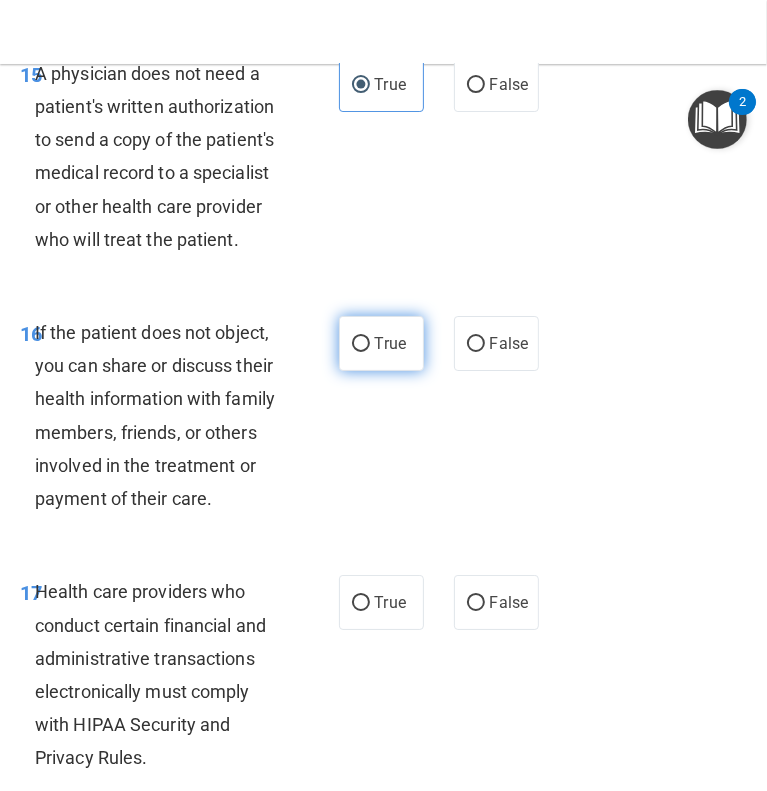 click on "True" at bounding box center [390, 343] 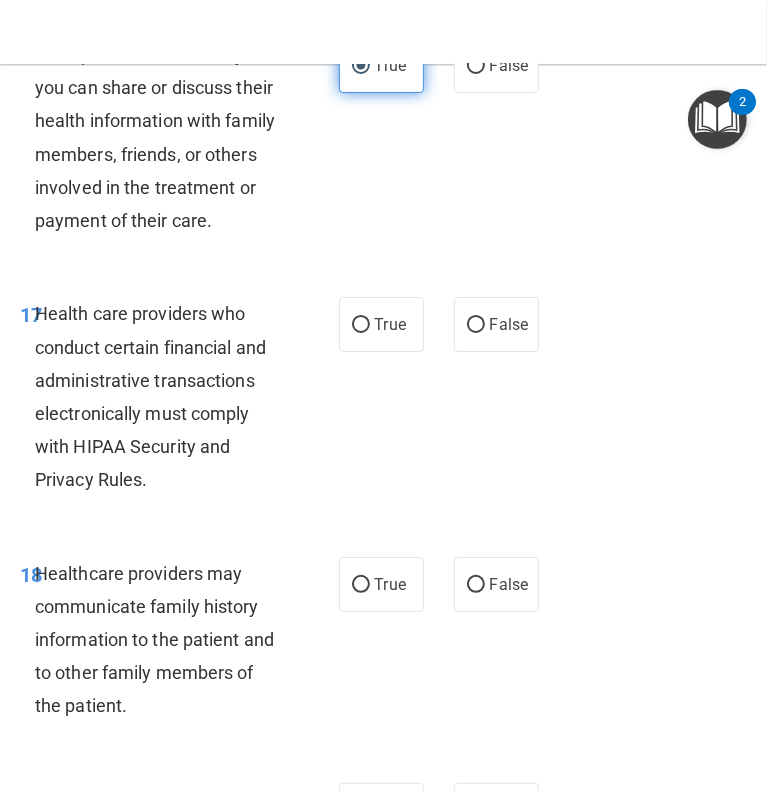 scroll, scrollTop: 3846, scrollLeft: 0, axis: vertical 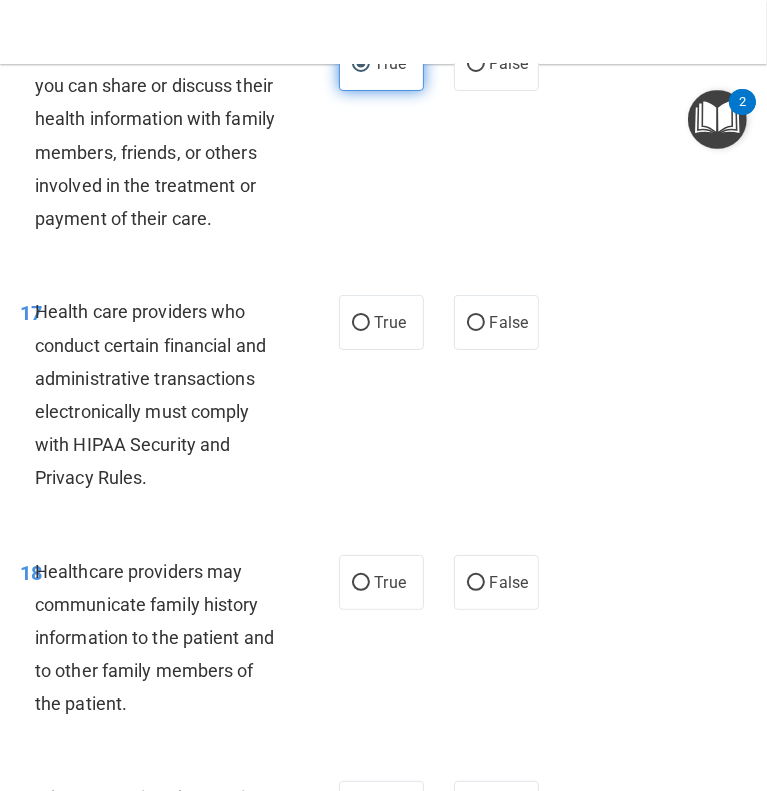 click on "True" at bounding box center (381, 322) 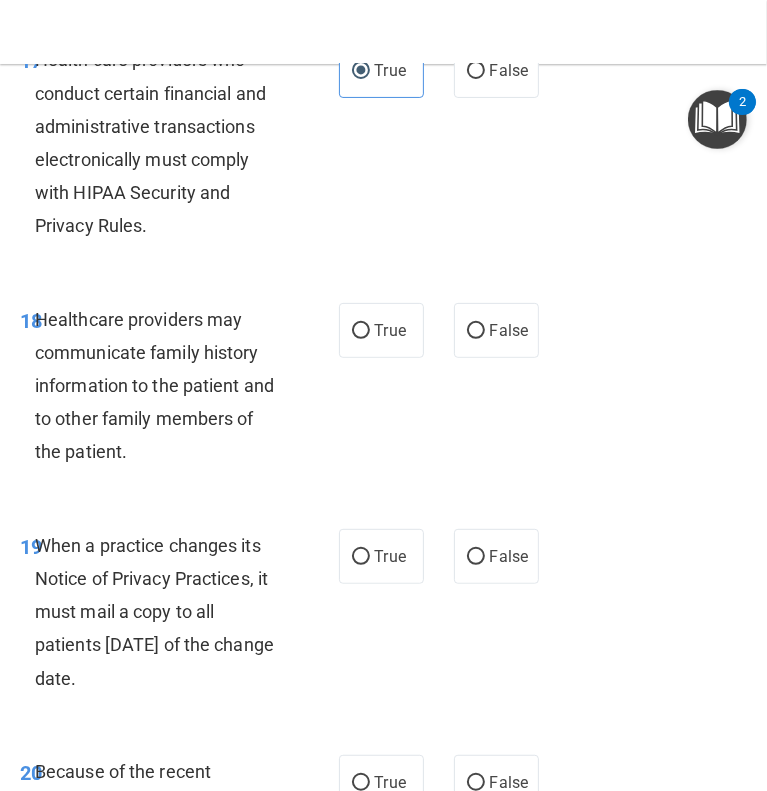 scroll, scrollTop: 4095, scrollLeft: 0, axis: vertical 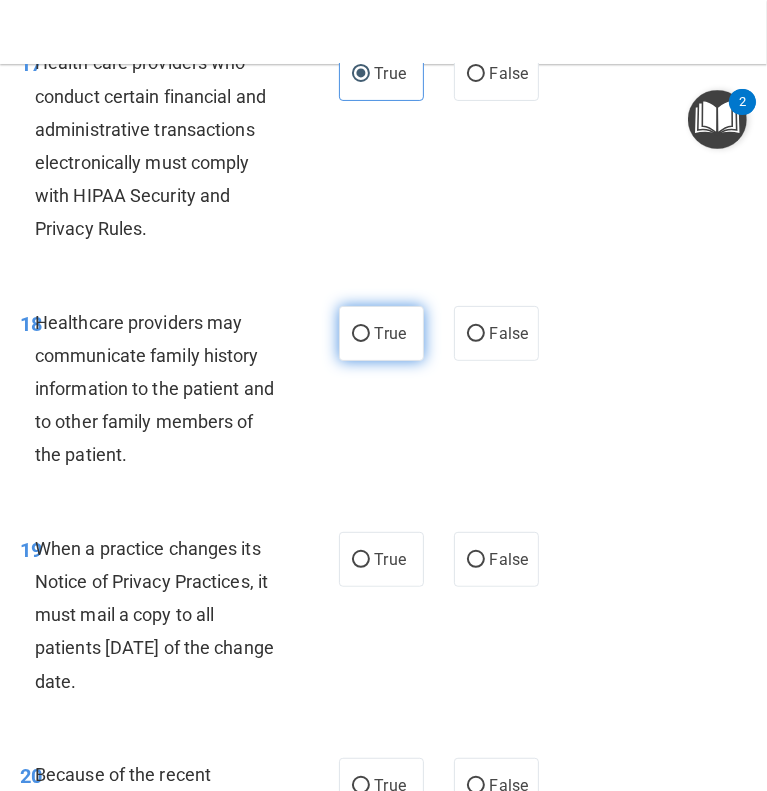 click on "True" at bounding box center (390, 333) 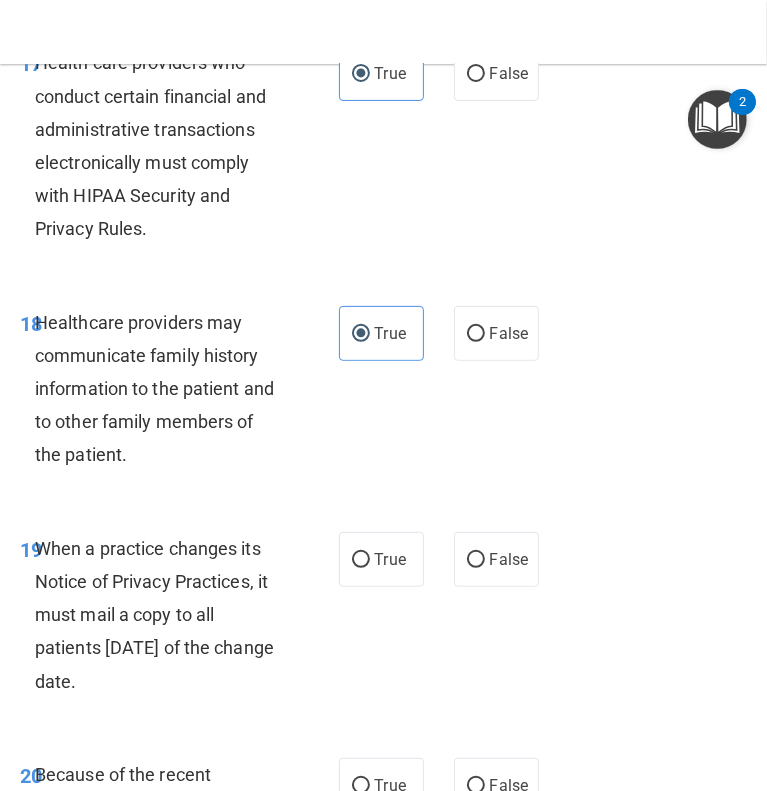 click on "17       Health care providers who conduct certain financial and administrative transactions electronically must comply with HIPAA Security and Privacy Rules.                  True           False" at bounding box center [383, 150] 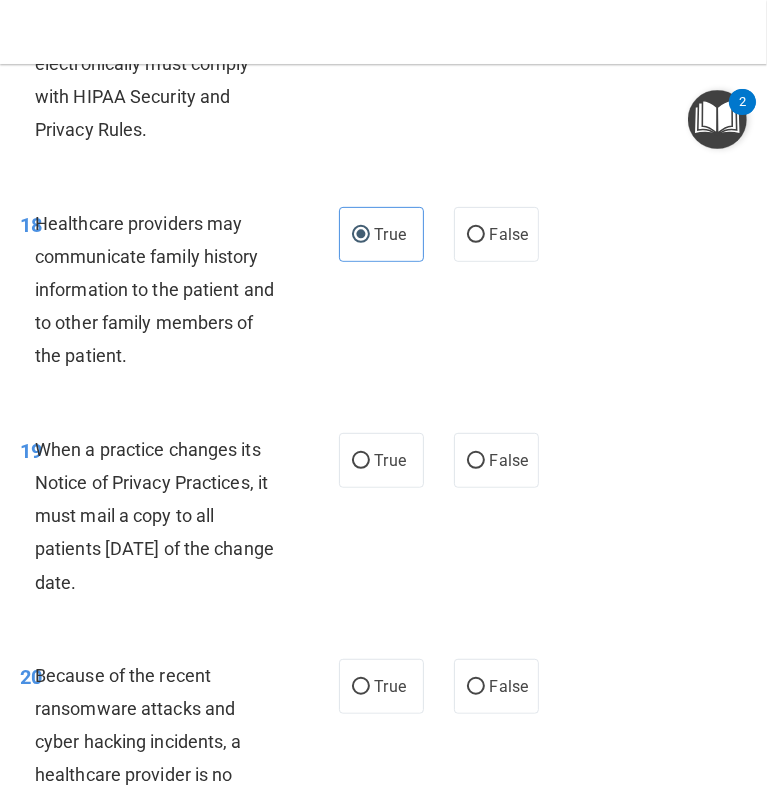 scroll, scrollTop: 4195, scrollLeft: 0, axis: vertical 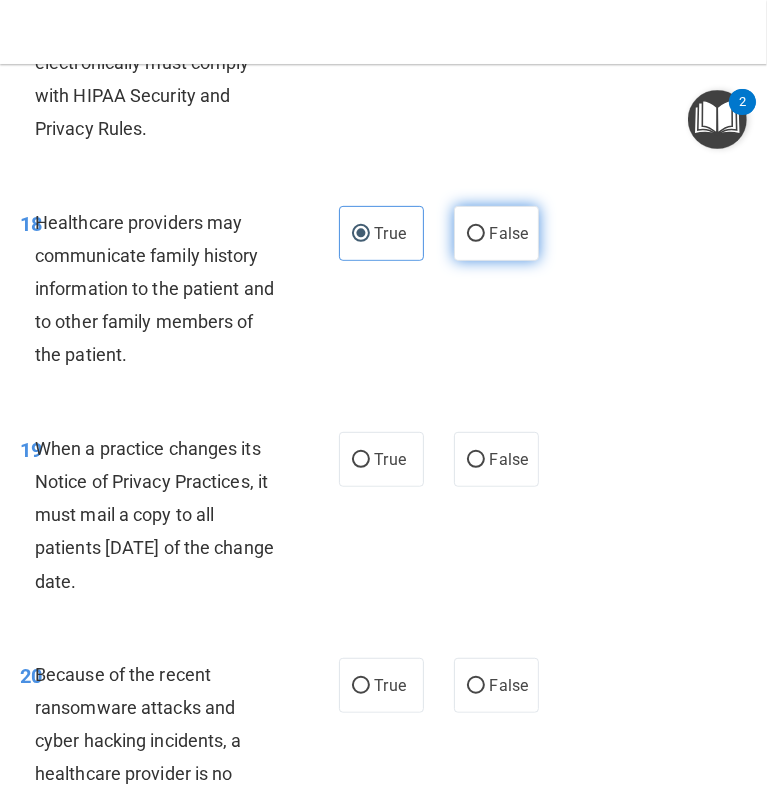 click on "False" at bounding box center (509, 233) 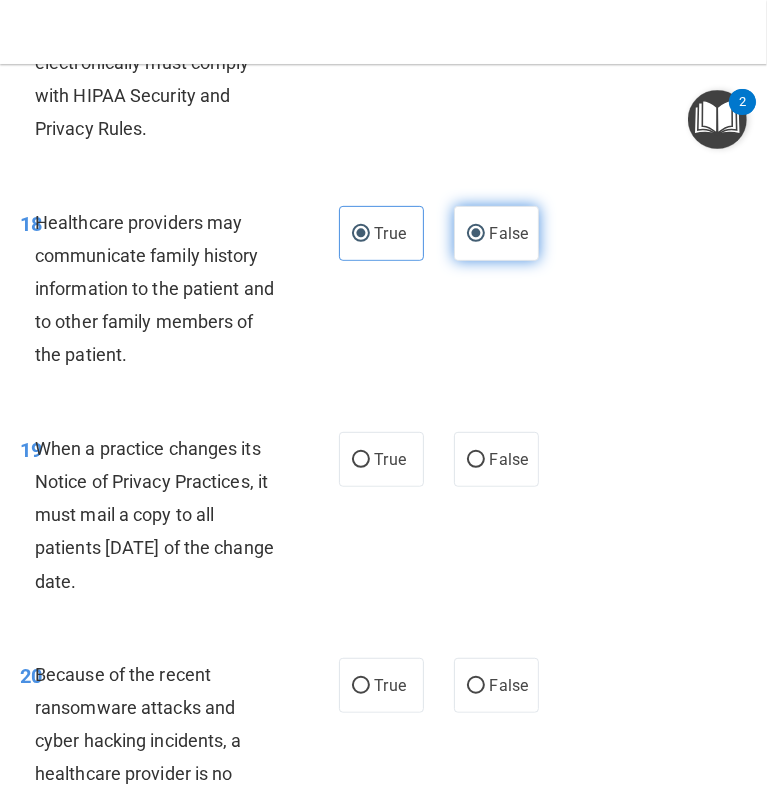 radio on "false" 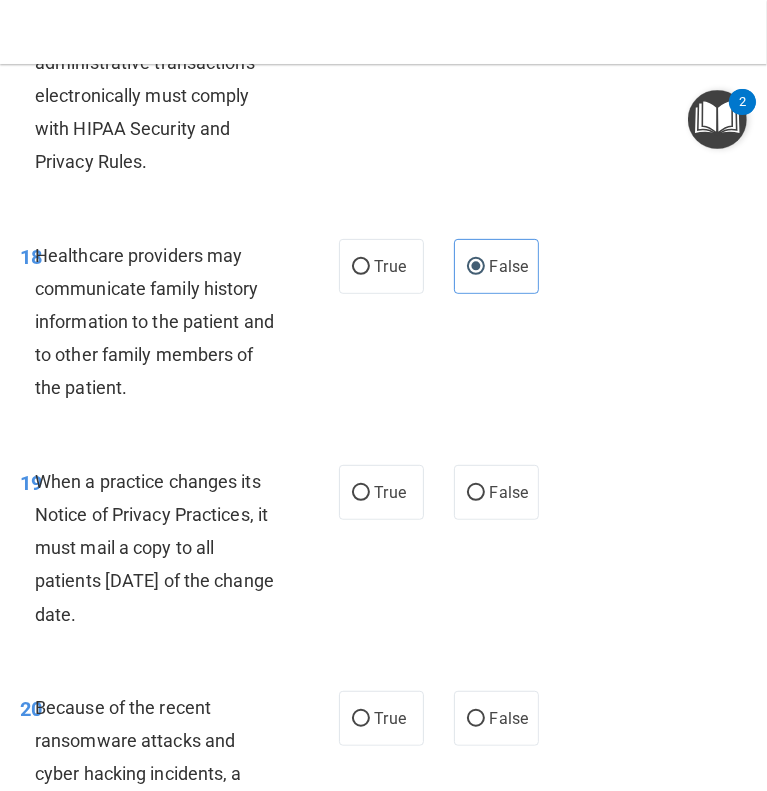 scroll, scrollTop: 4170, scrollLeft: 0, axis: vertical 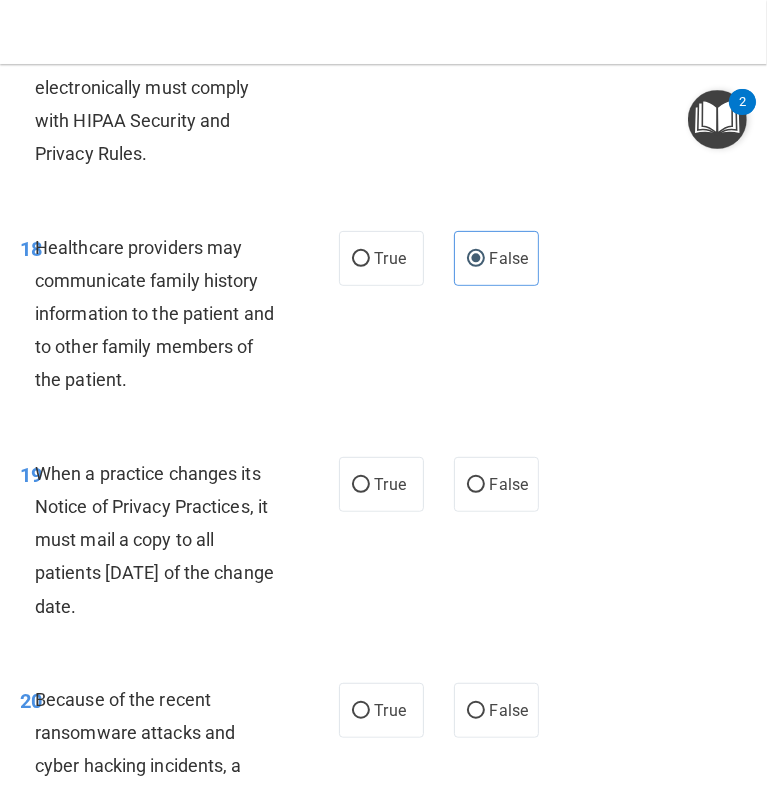 click on "18       Healthcare providers may communicate family history information to the patient and to other family members of the patient.                 True           False" at bounding box center (383, 319) 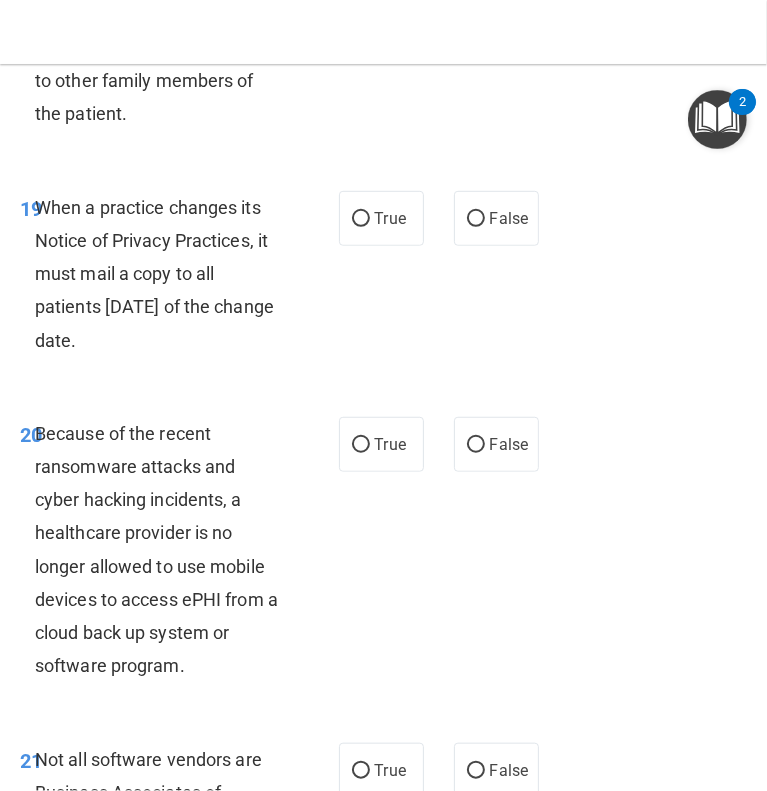 scroll, scrollTop: 4436, scrollLeft: 0, axis: vertical 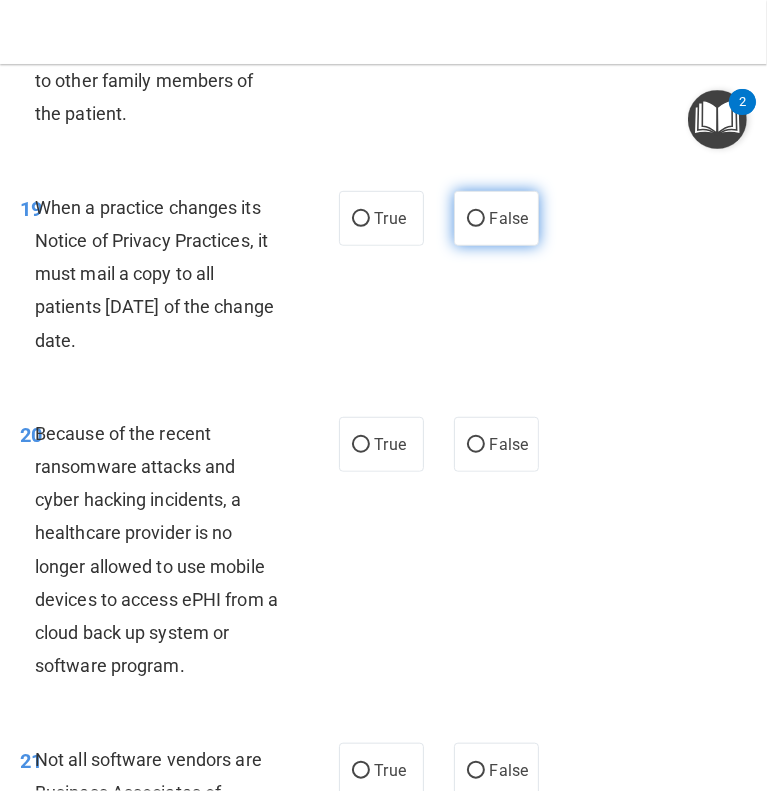 click on "False" at bounding box center (509, 218) 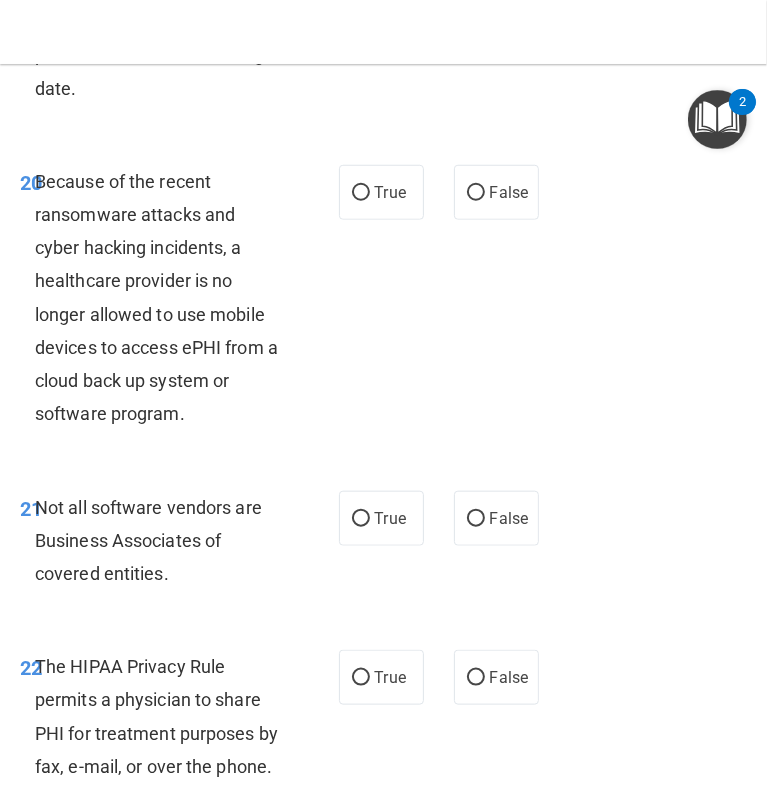 scroll, scrollTop: 4688, scrollLeft: 0, axis: vertical 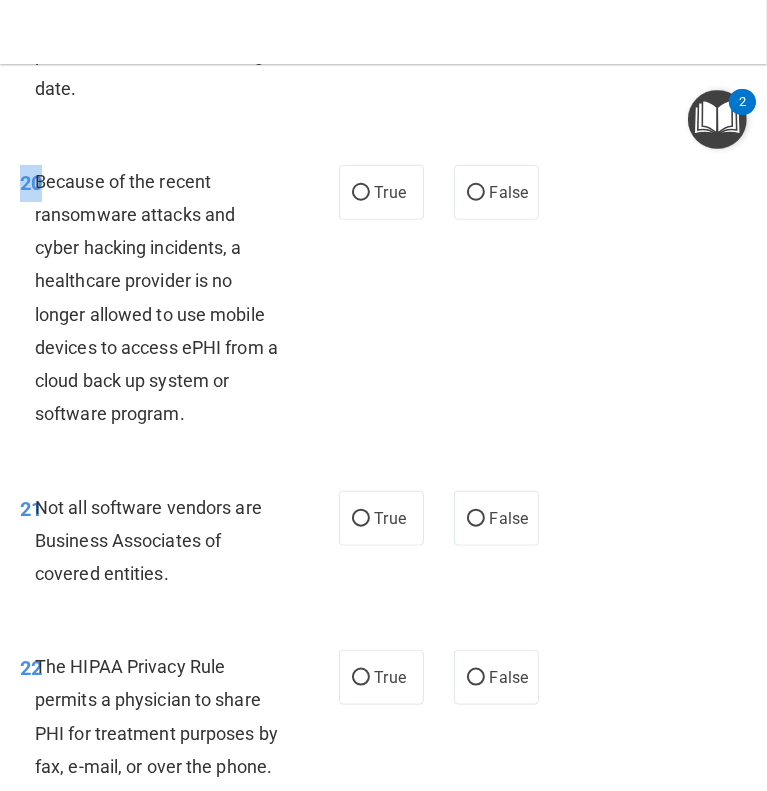 click on "20       Because of the recent ransomware attacks and cyber hacking incidents, a healthcare provider is no longer allowed to use mobile devices to access ePHI from a cloud back up system or software program.                 True           False" at bounding box center [383, 303] 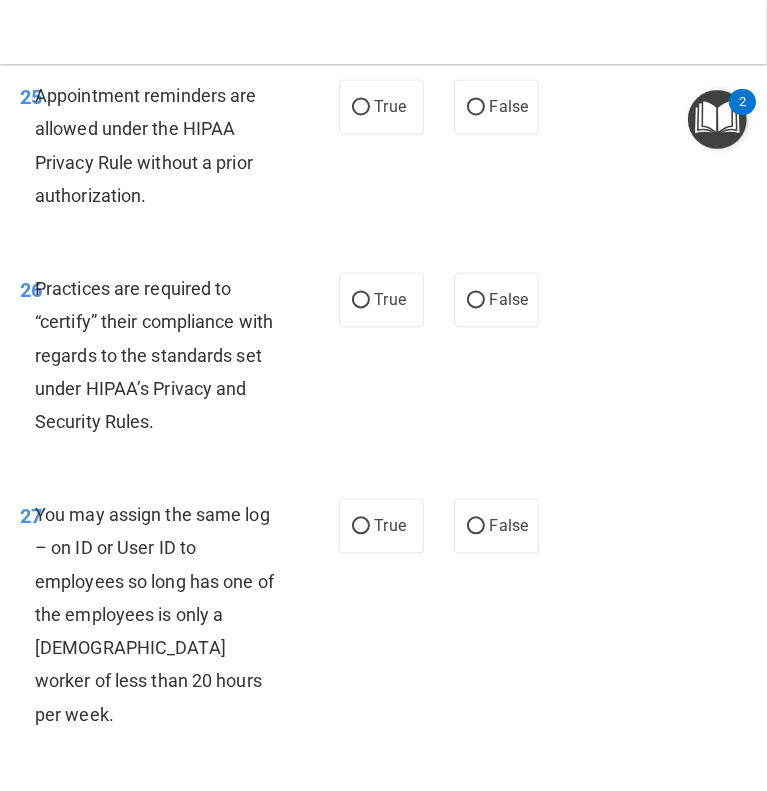 scroll, scrollTop: 6051, scrollLeft: 0, axis: vertical 